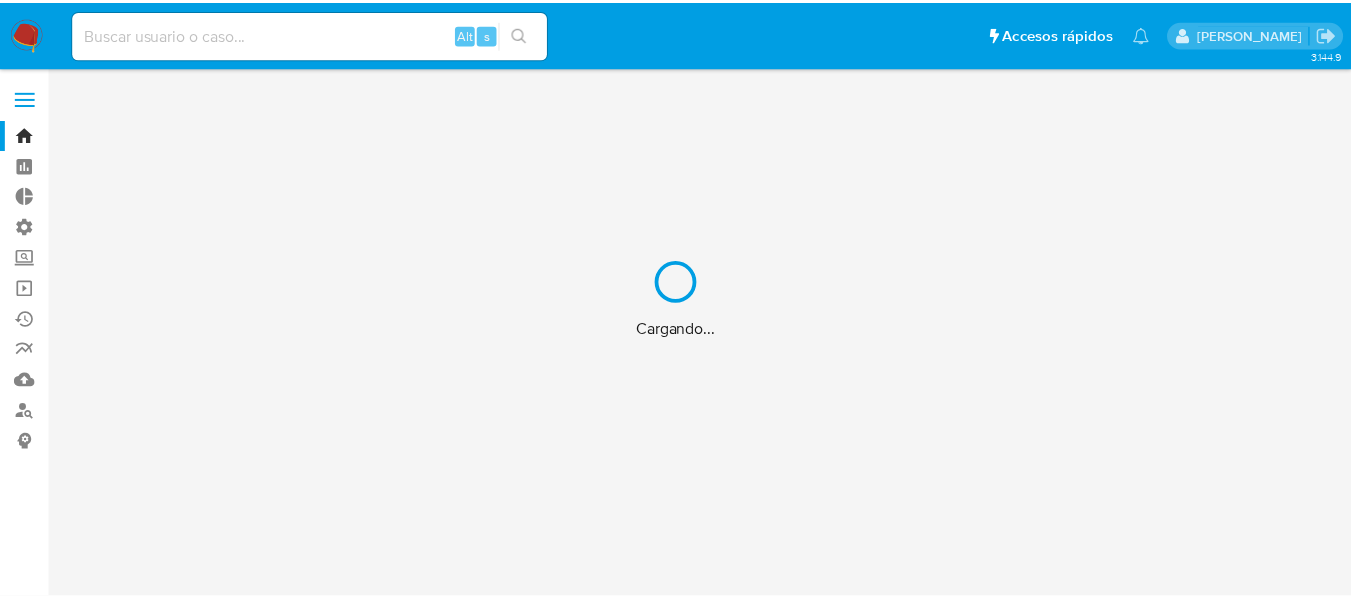 scroll, scrollTop: 0, scrollLeft: 0, axis: both 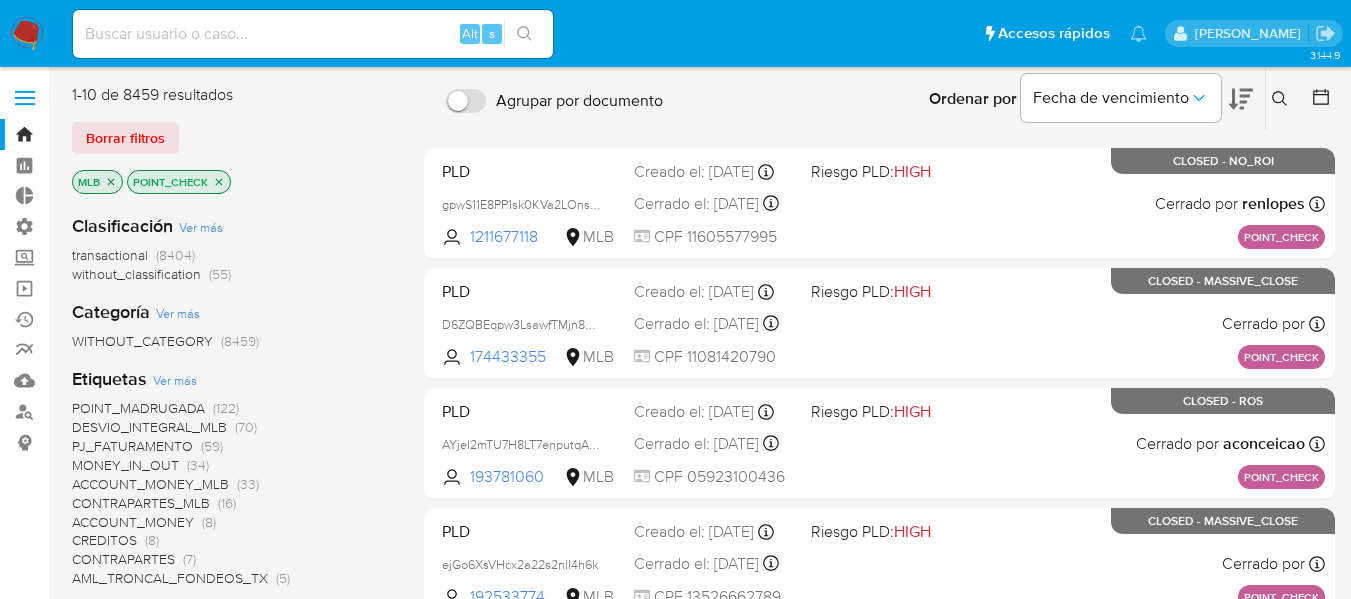 click at bounding box center [313, 34] 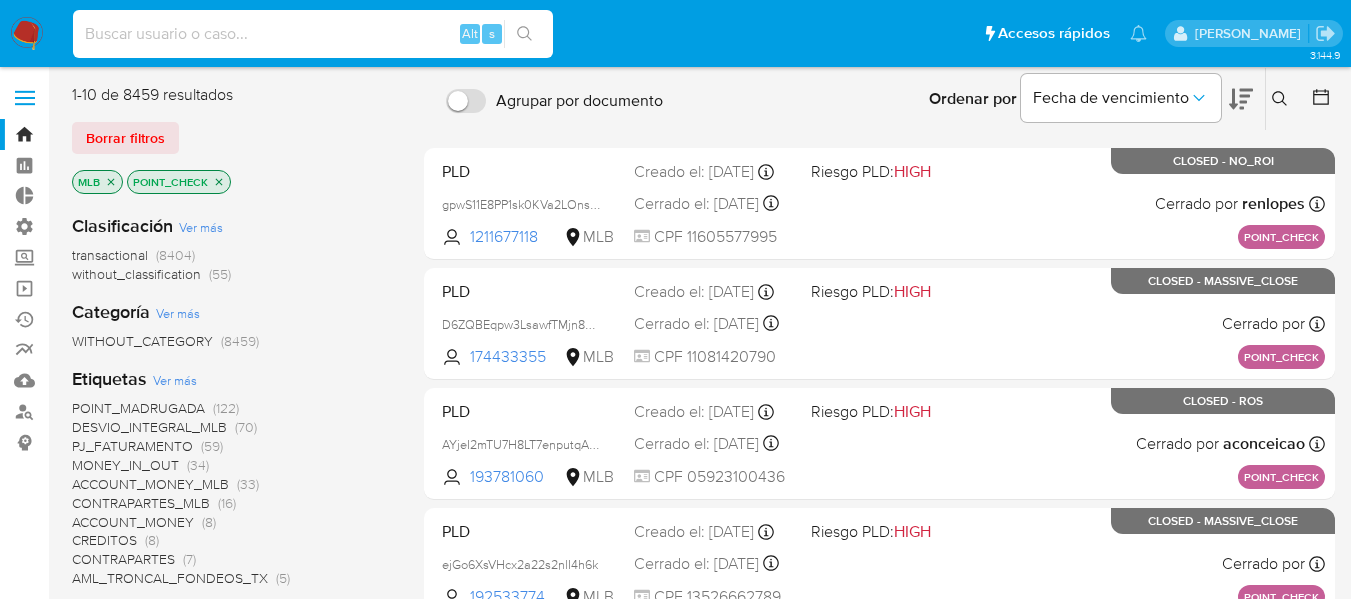paste on "2007803490" 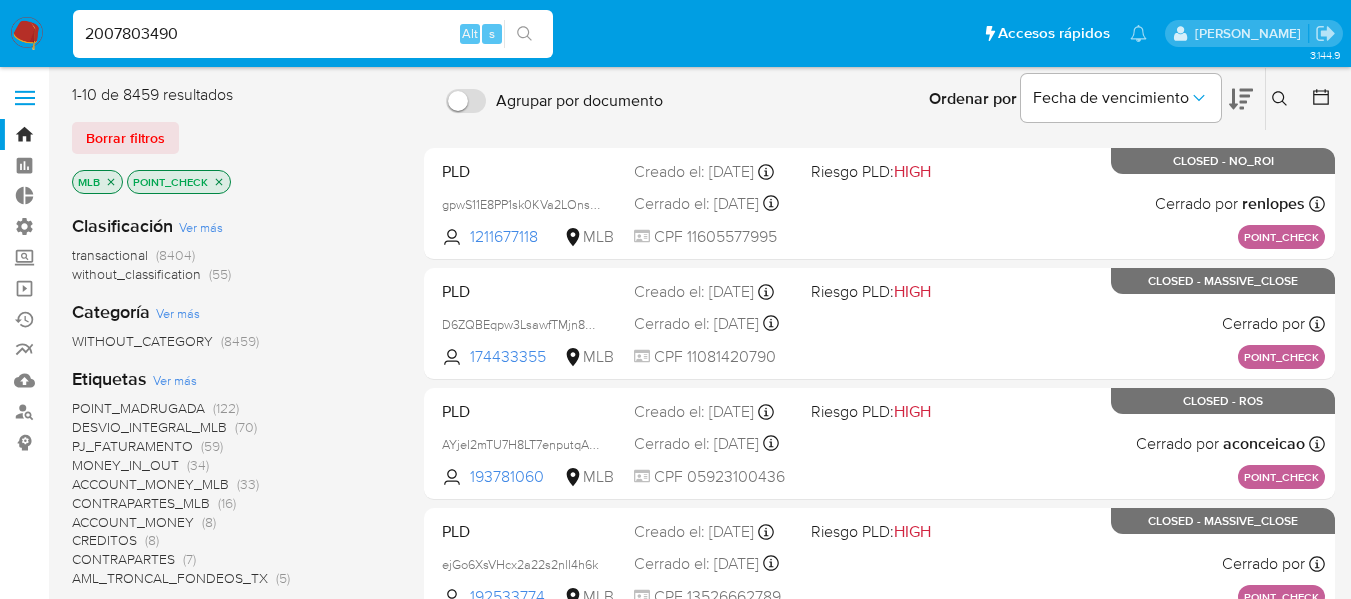 type on "2007803490" 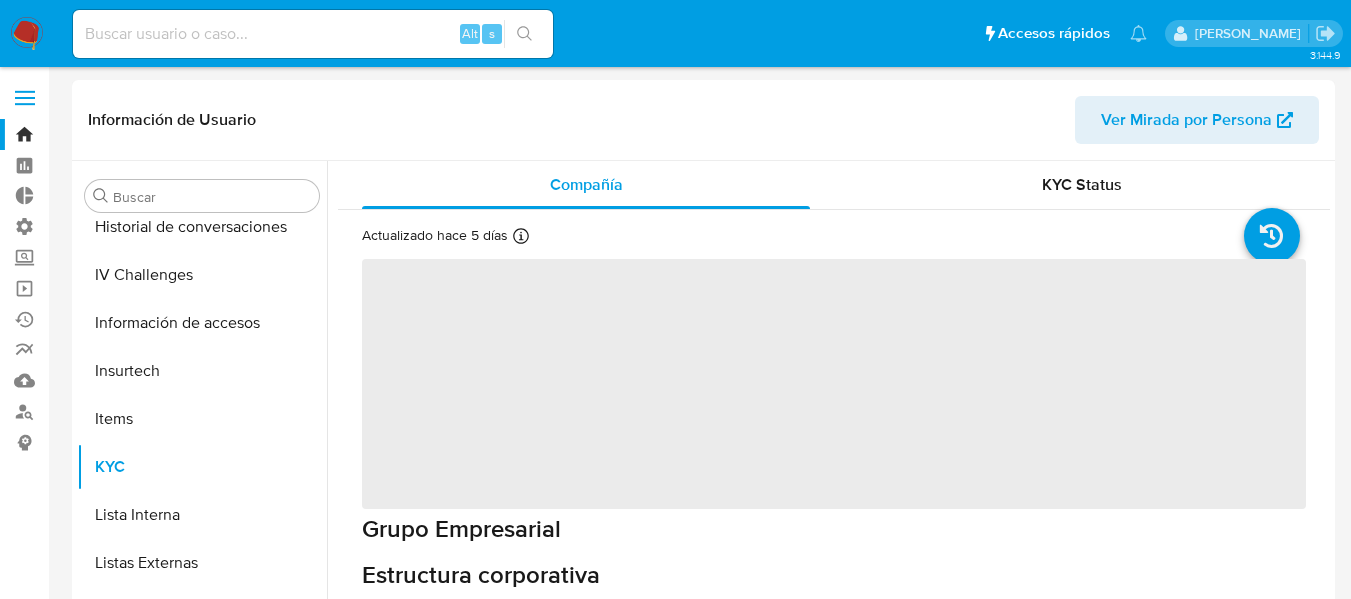scroll, scrollTop: 797, scrollLeft: 0, axis: vertical 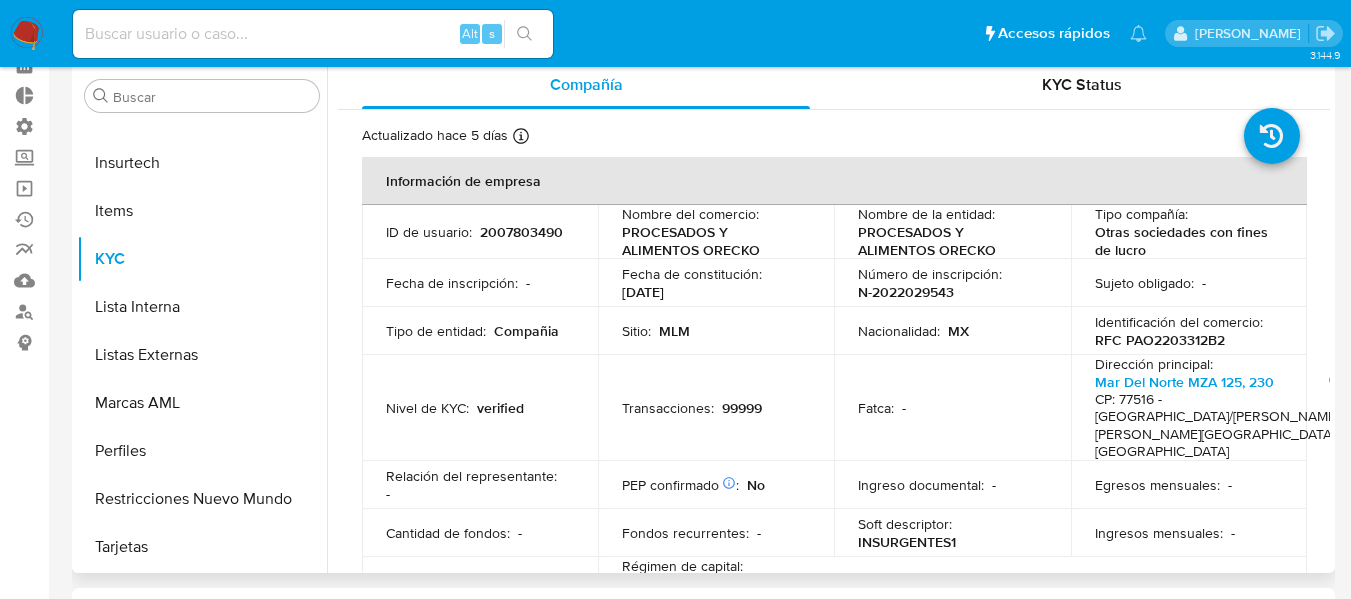 select on "10" 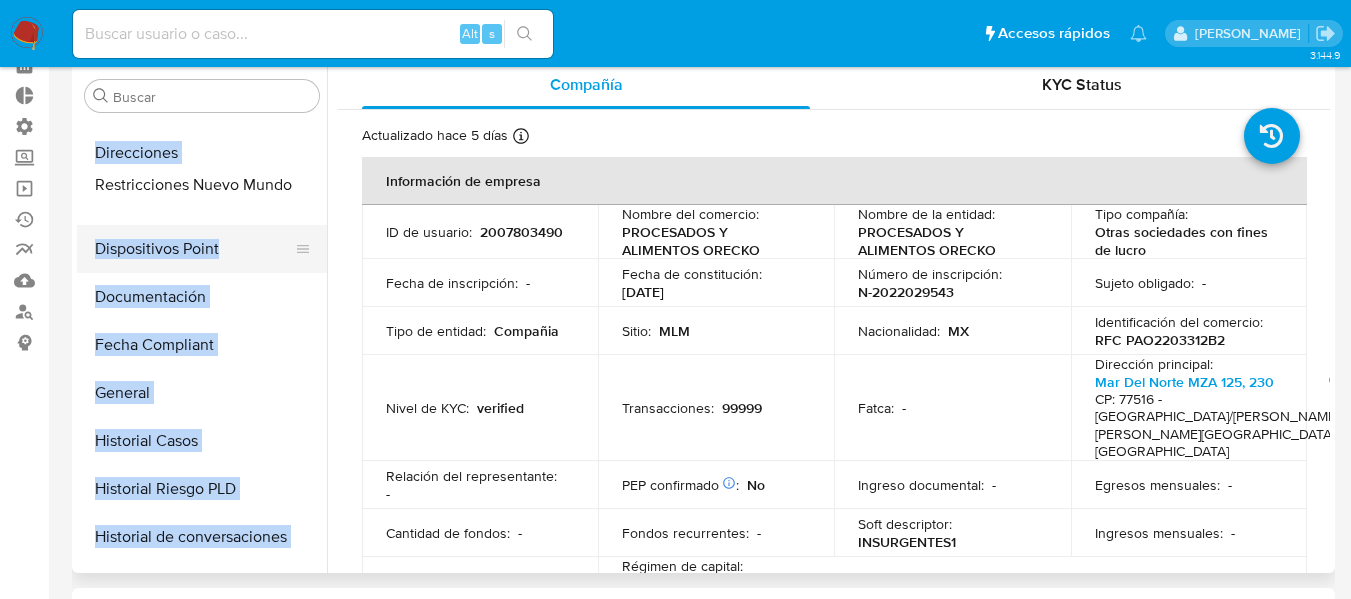 scroll, scrollTop: 0, scrollLeft: 0, axis: both 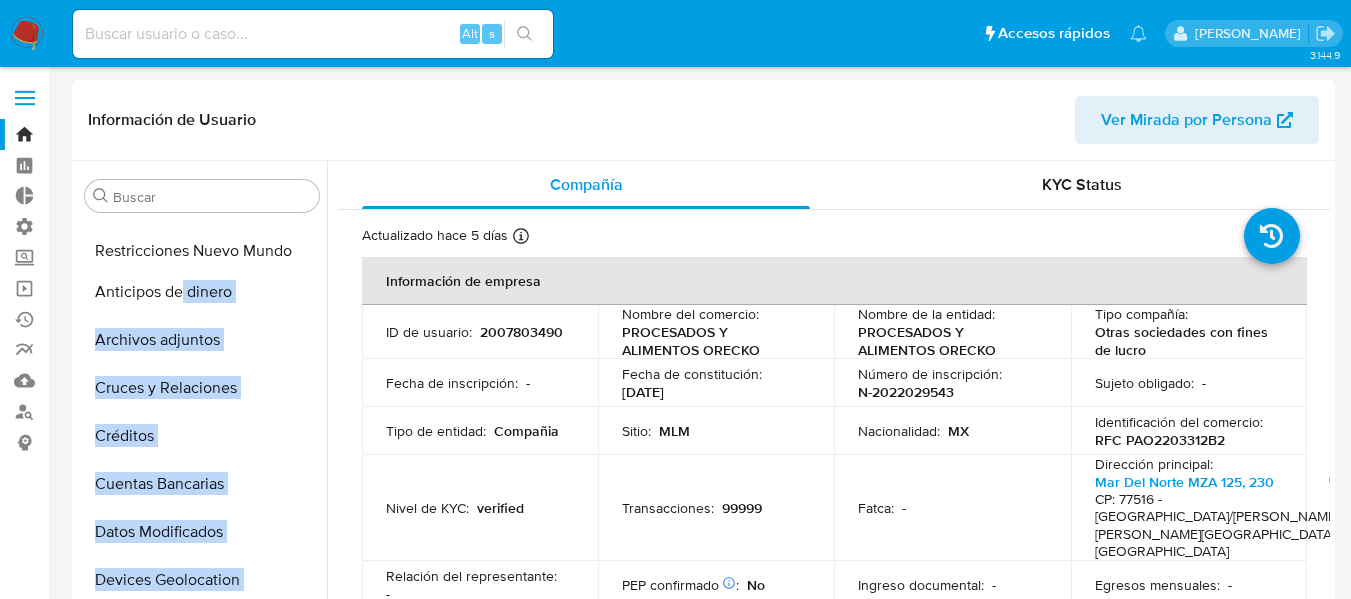 drag, startPoint x: 293, startPoint y: 503, endPoint x: 179, endPoint y: 242, distance: 284.81046 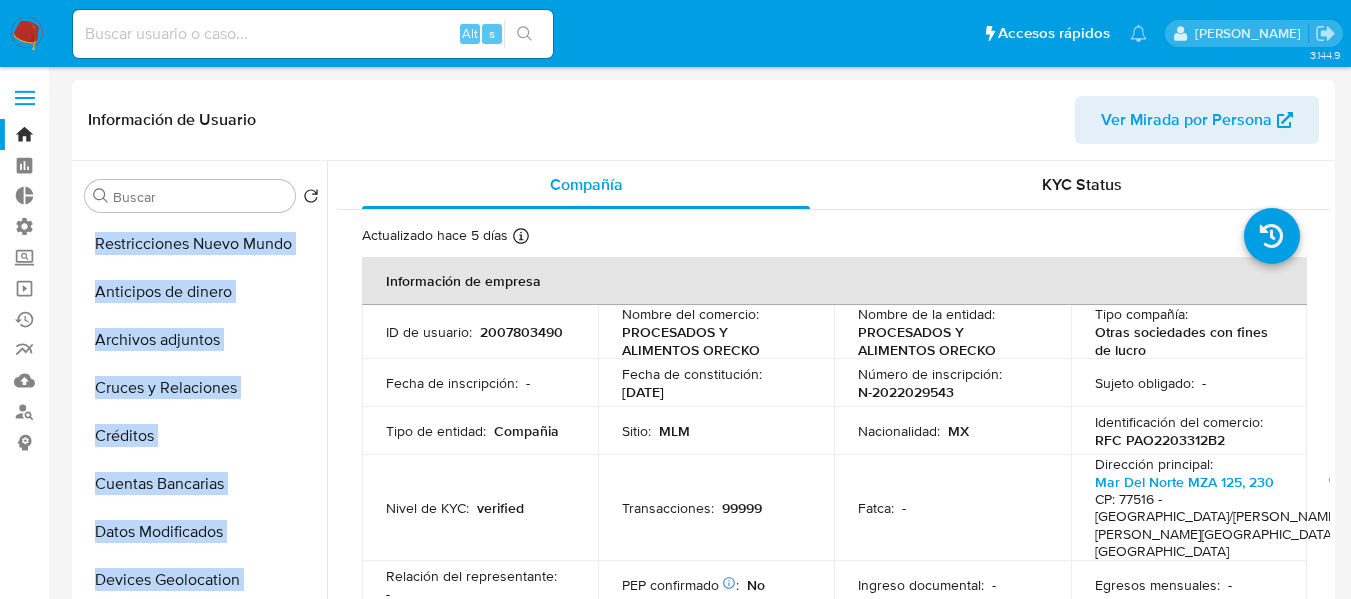 click on "Restricciones Nuevo Mundo" at bounding box center (202, 244) 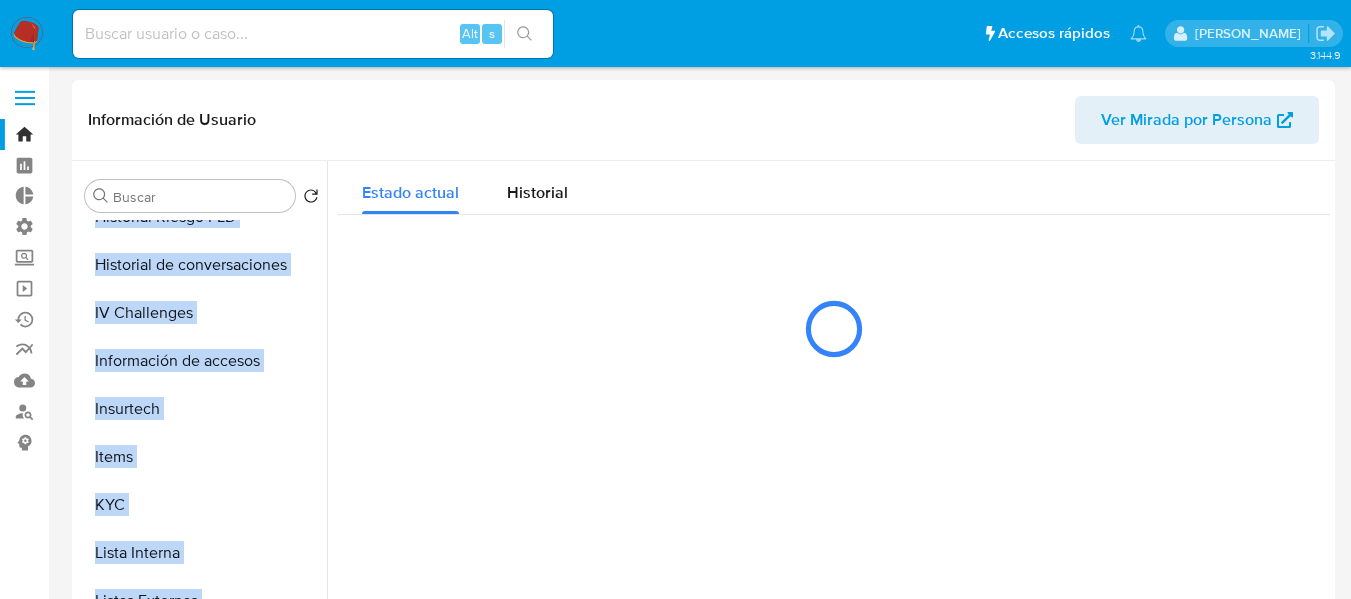 scroll, scrollTop: 700, scrollLeft: 0, axis: vertical 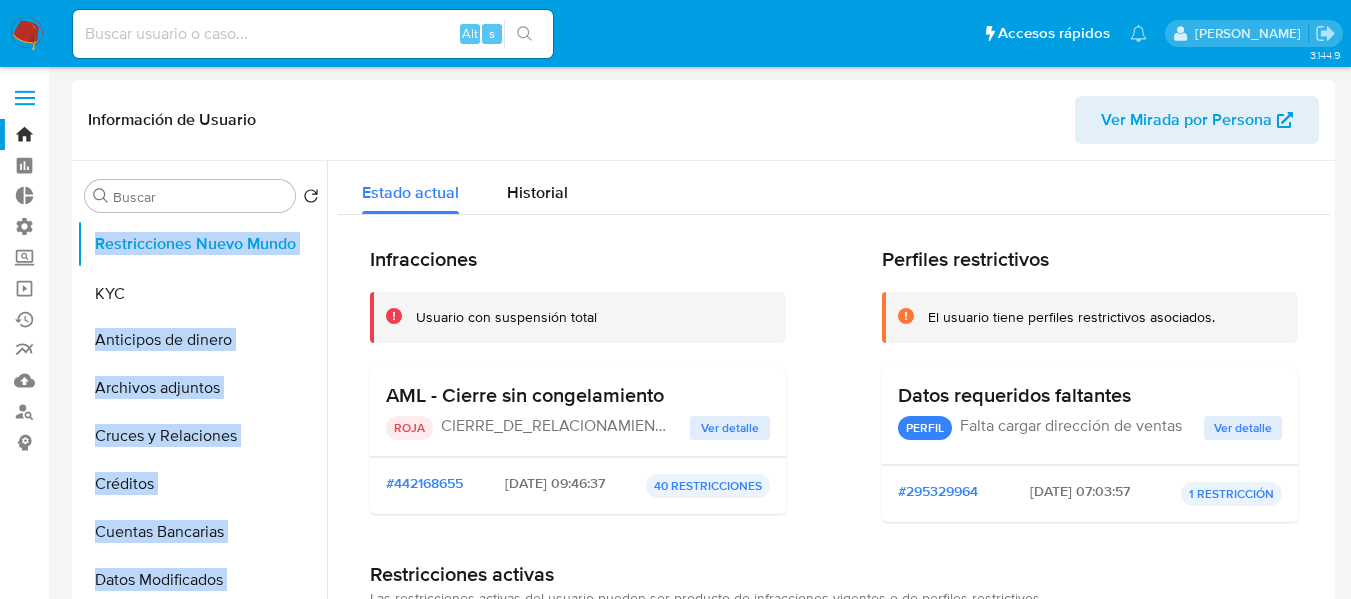 click on "Restricciones Nuevo Mundo Anticipos de dinero Archivos adjuntos Cruces y Relaciones Créditos Cuentas Bancarias Datos Modificados Devices Geolocation Direcciones Dispositivos Point Documentación Fecha Compliant General Historial Casos Historial Riesgo PLD Historial de conversaciones IV Challenges Información de accesos Insurtech Items KYC Lista Interna Listas Externas Marcas AML Perfiles Tarjetas" at bounding box center [202, 445] 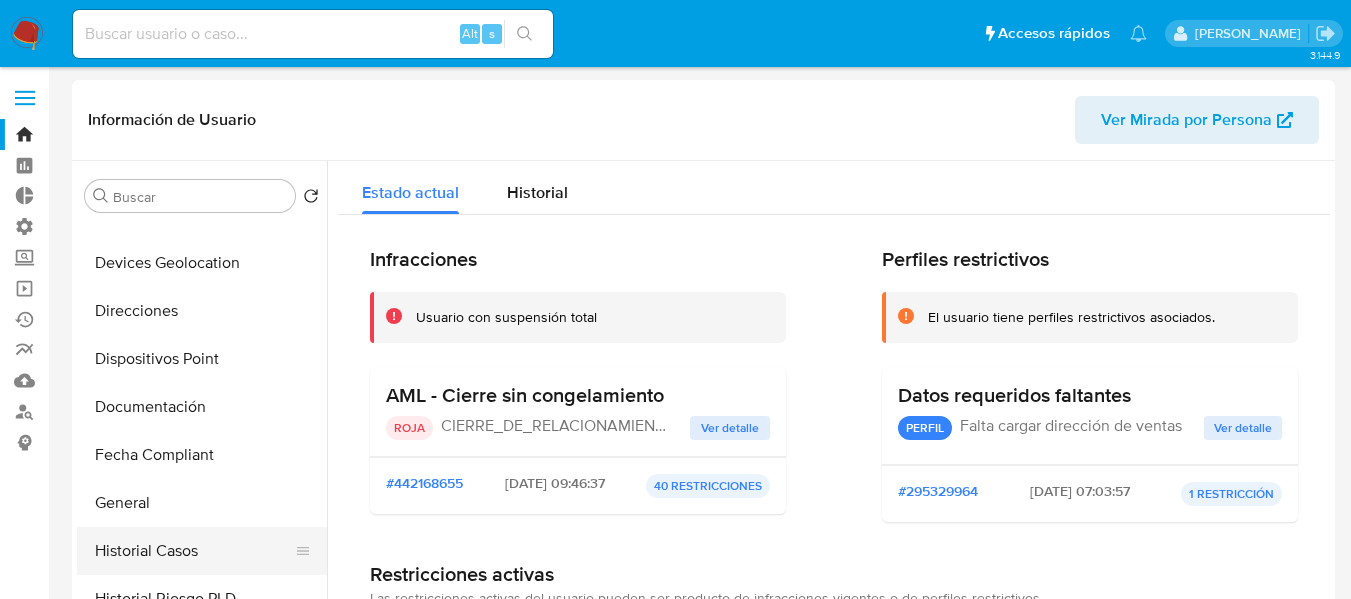 scroll, scrollTop: 400, scrollLeft: 0, axis: vertical 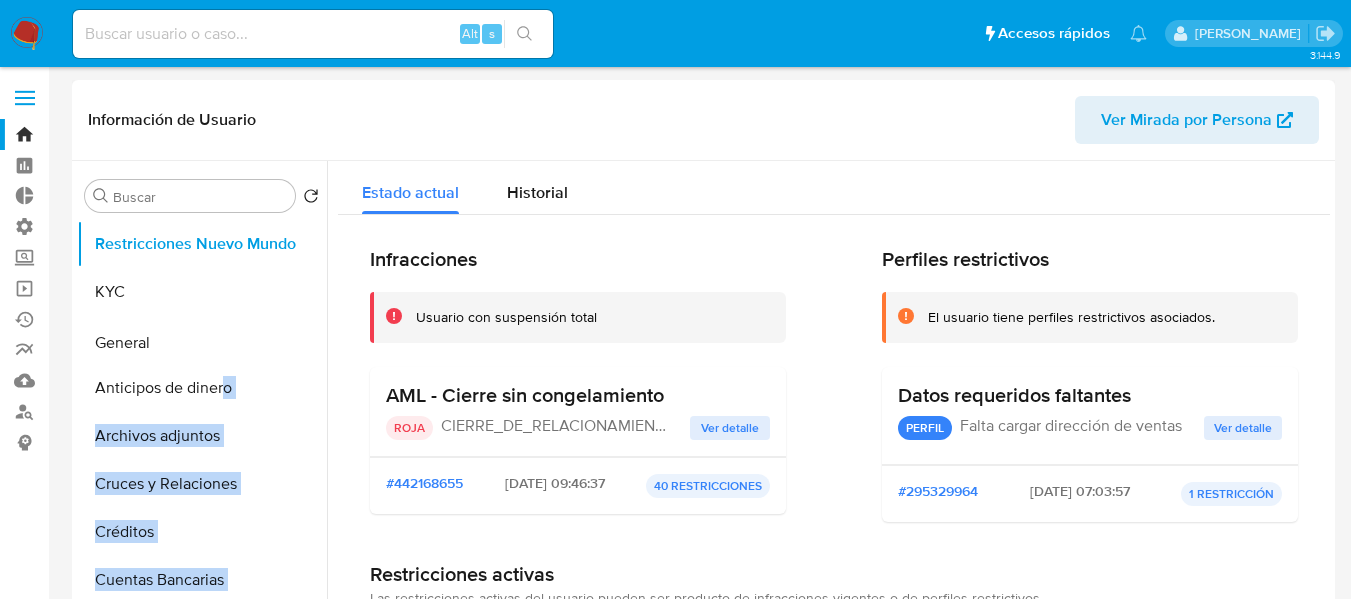 drag, startPoint x: 295, startPoint y: 471, endPoint x: 220, endPoint y: 346, distance: 145.7738 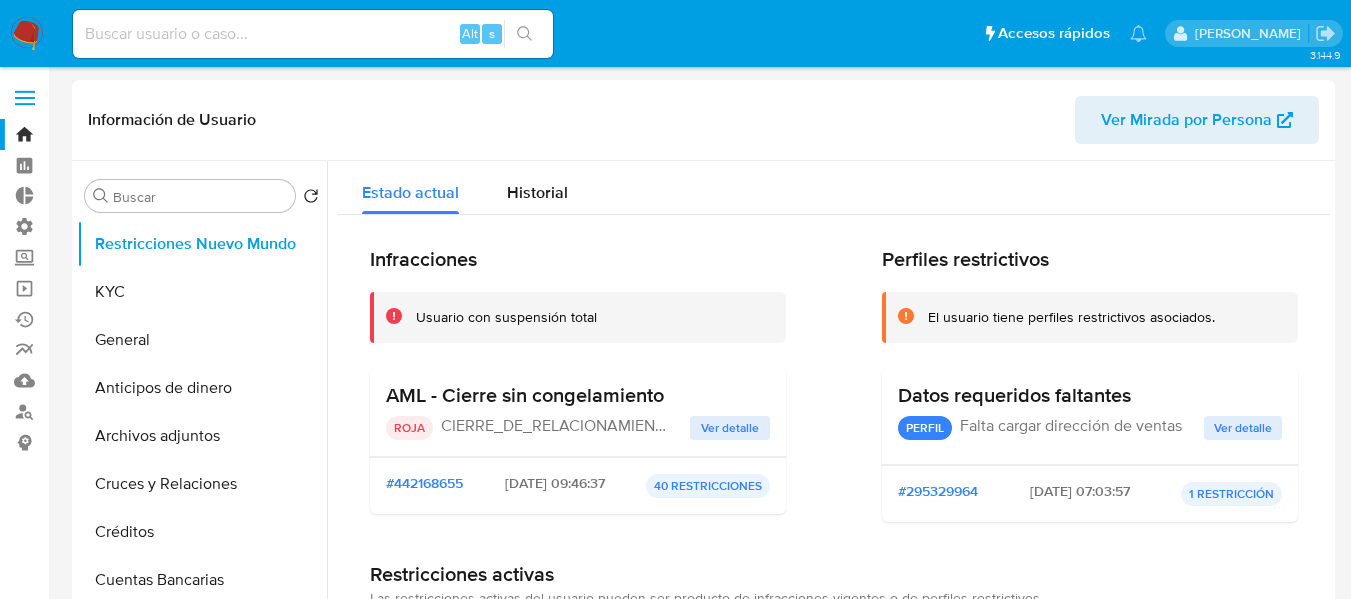 click on "Estado actual Historial" at bounding box center [834, 187] 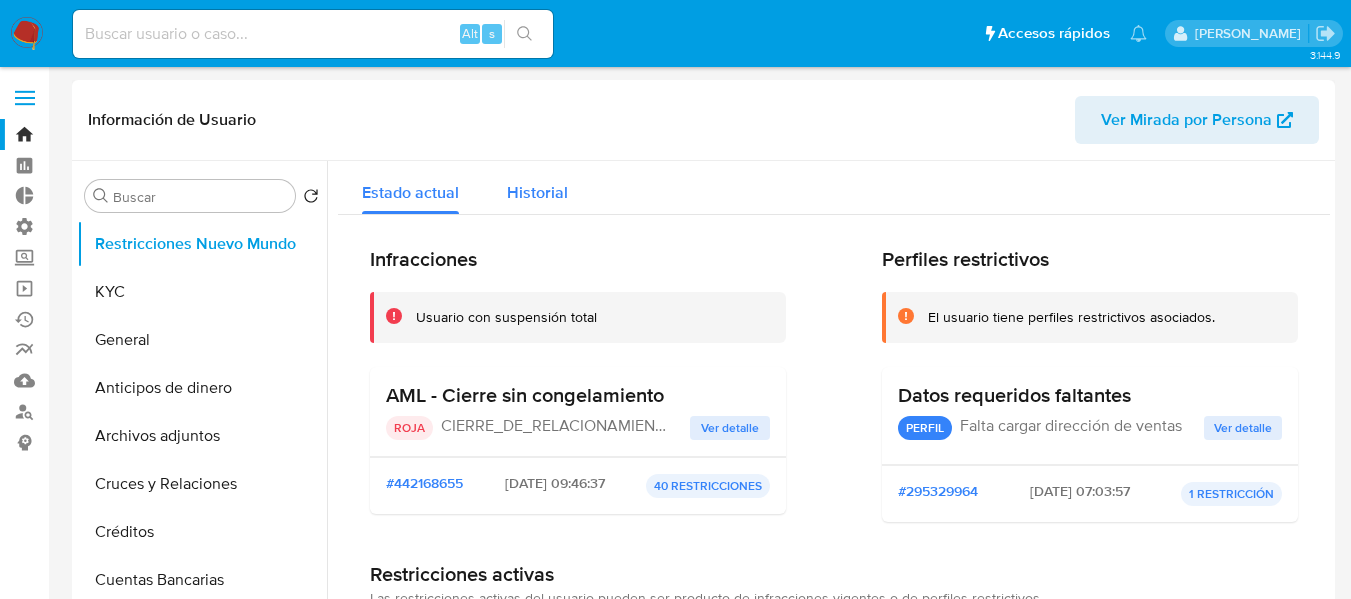 click on "Historial" at bounding box center (537, 192) 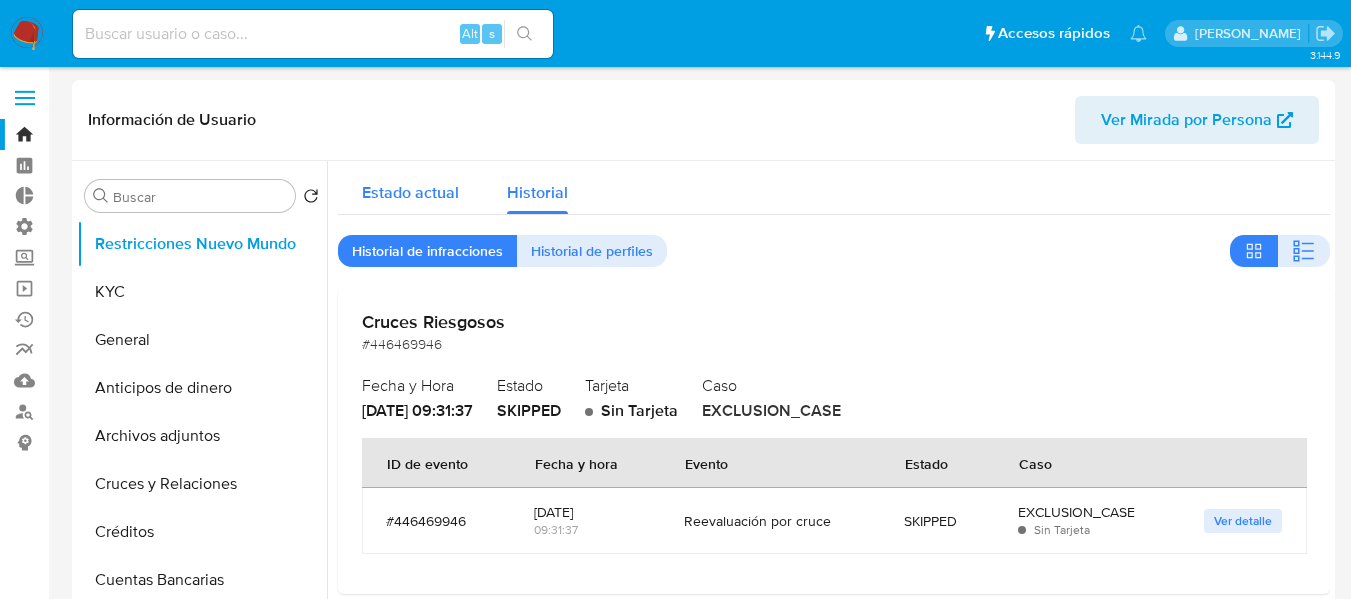 click on "Estado actual" at bounding box center (410, 192) 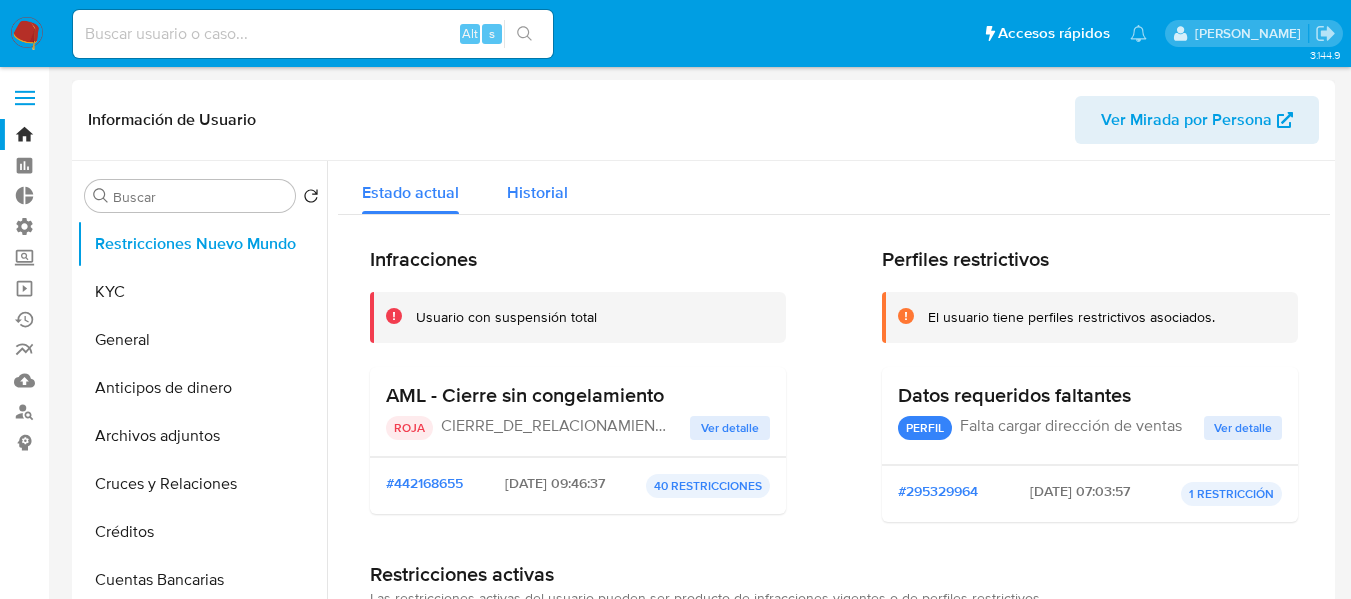 click on "Historial" at bounding box center [537, 192] 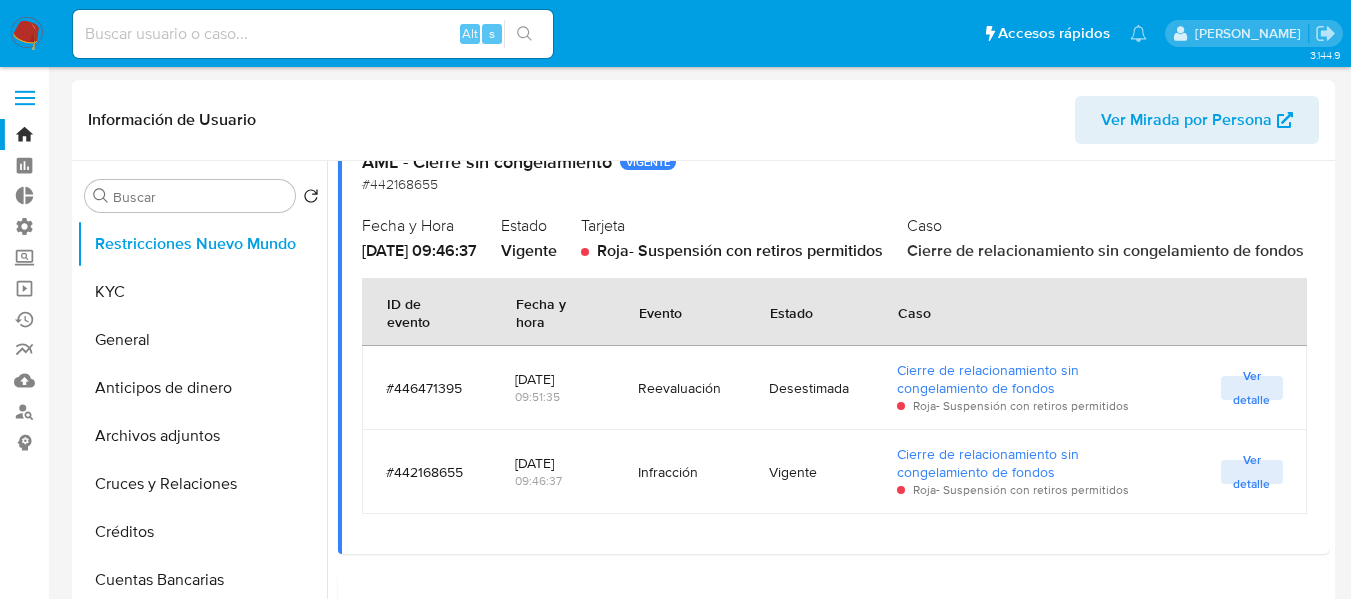 scroll, scrollTop: 3400, scrollLeft: 0, axis: vertical 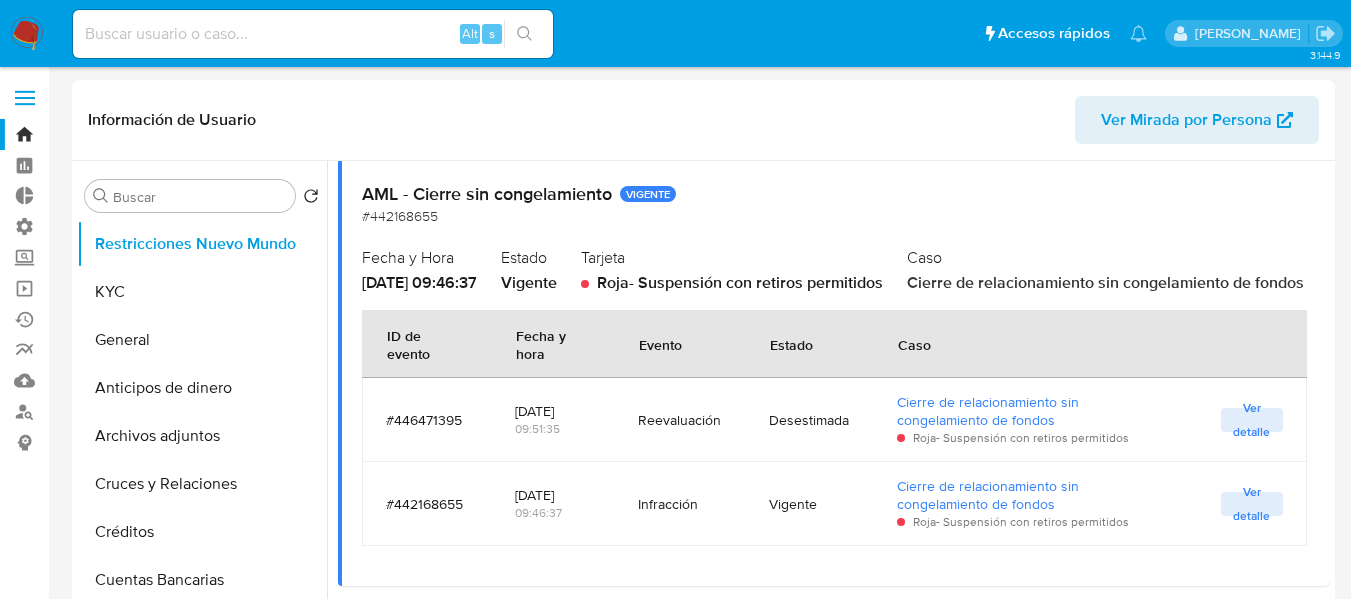 drag, startPoint x: 378, startPoint y: 442, endPoint x: 482, endPoint y: 446, distance: 104.0769 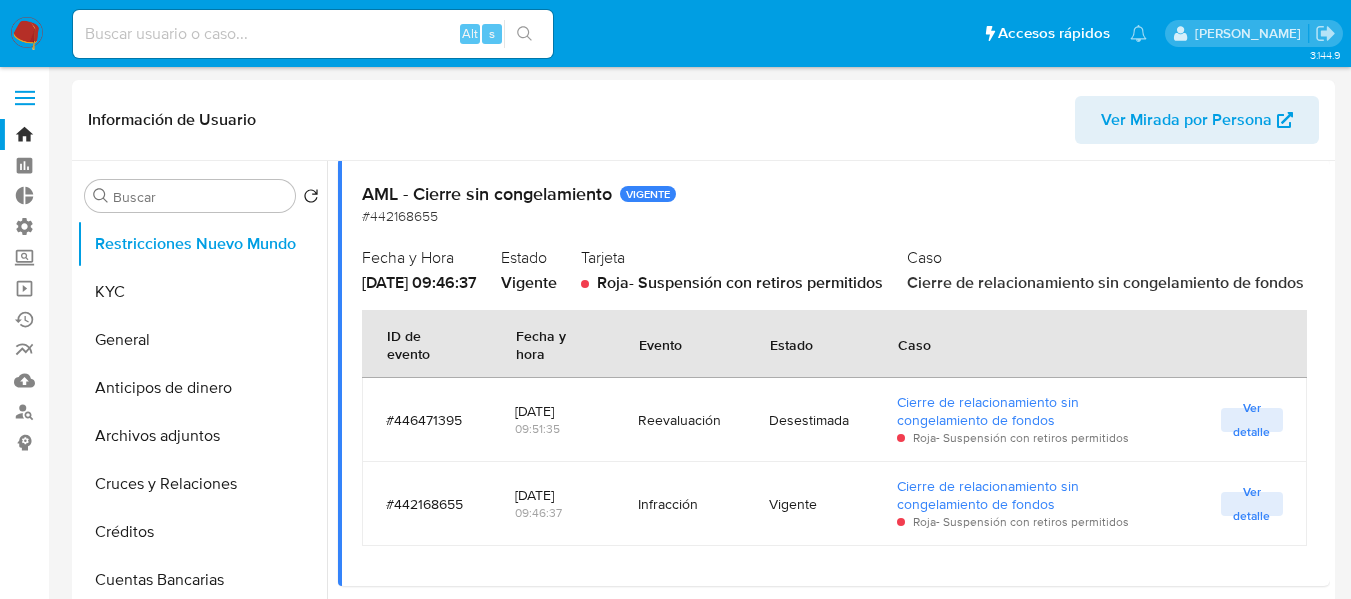 click at bounding box center (313, 34) 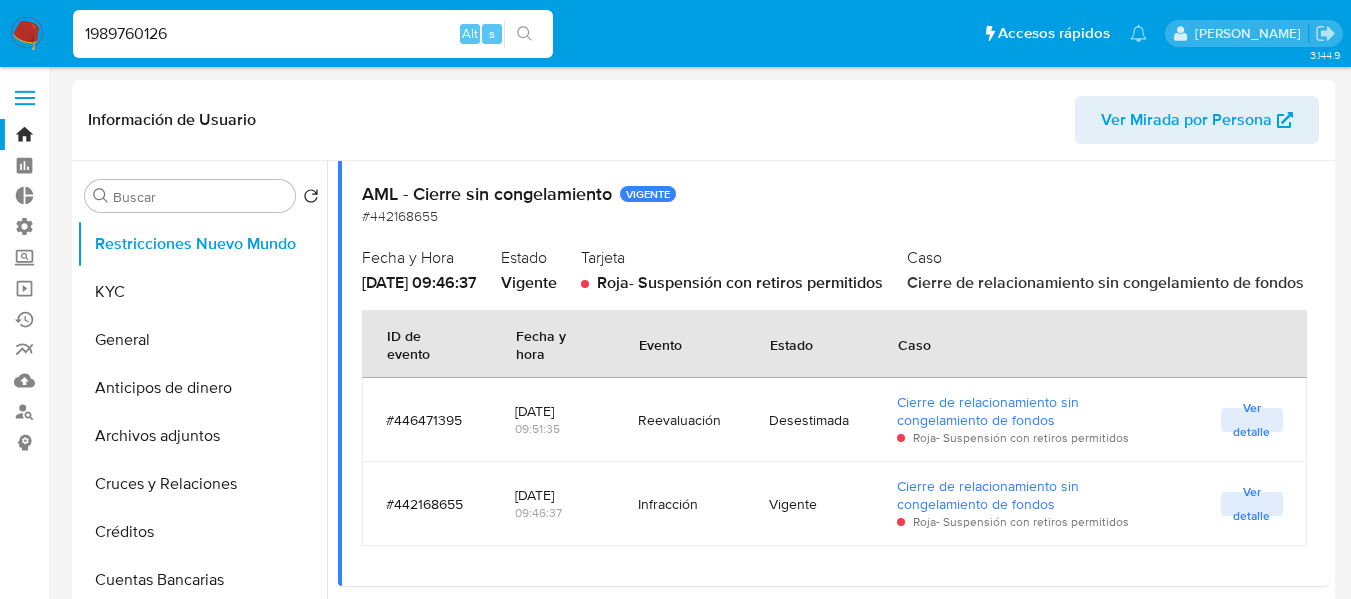 type on "1989760126" 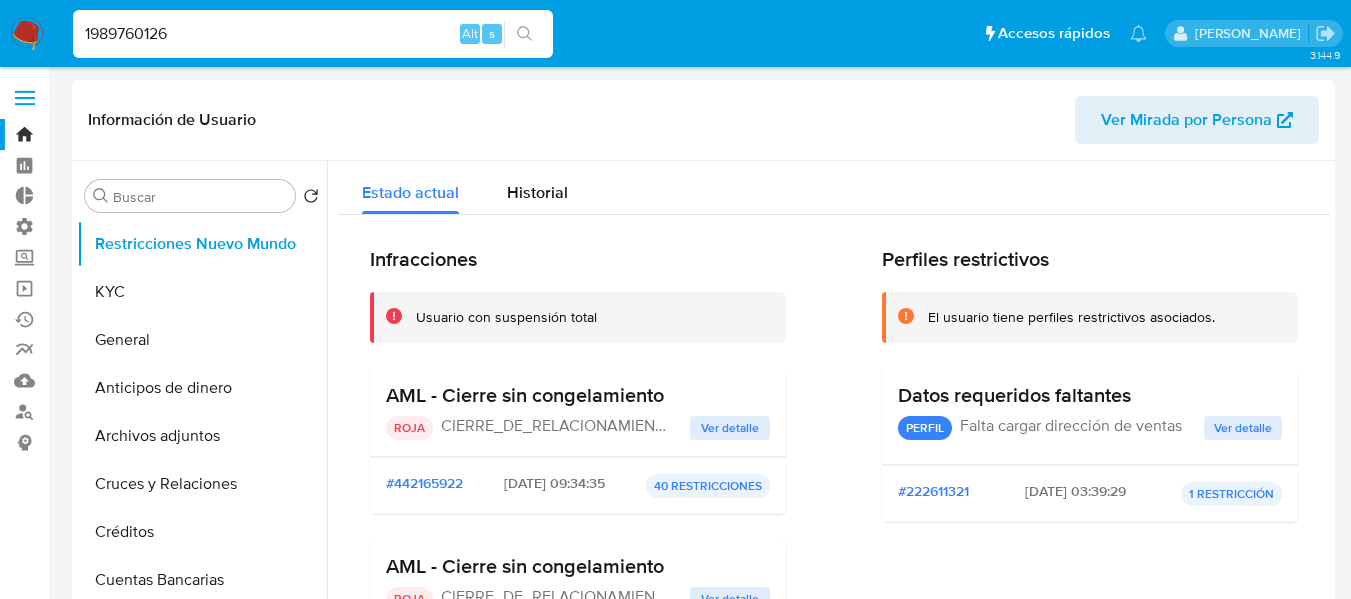select on "10" 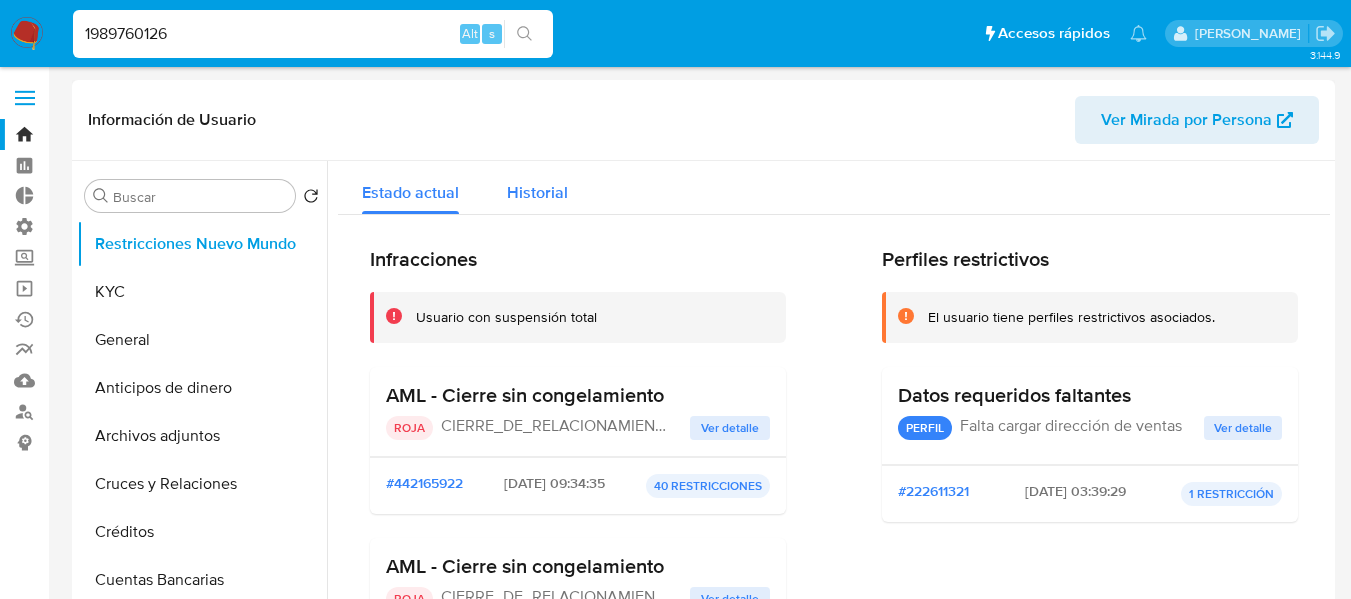 click on "Historial" at bounding box center [537, 192] 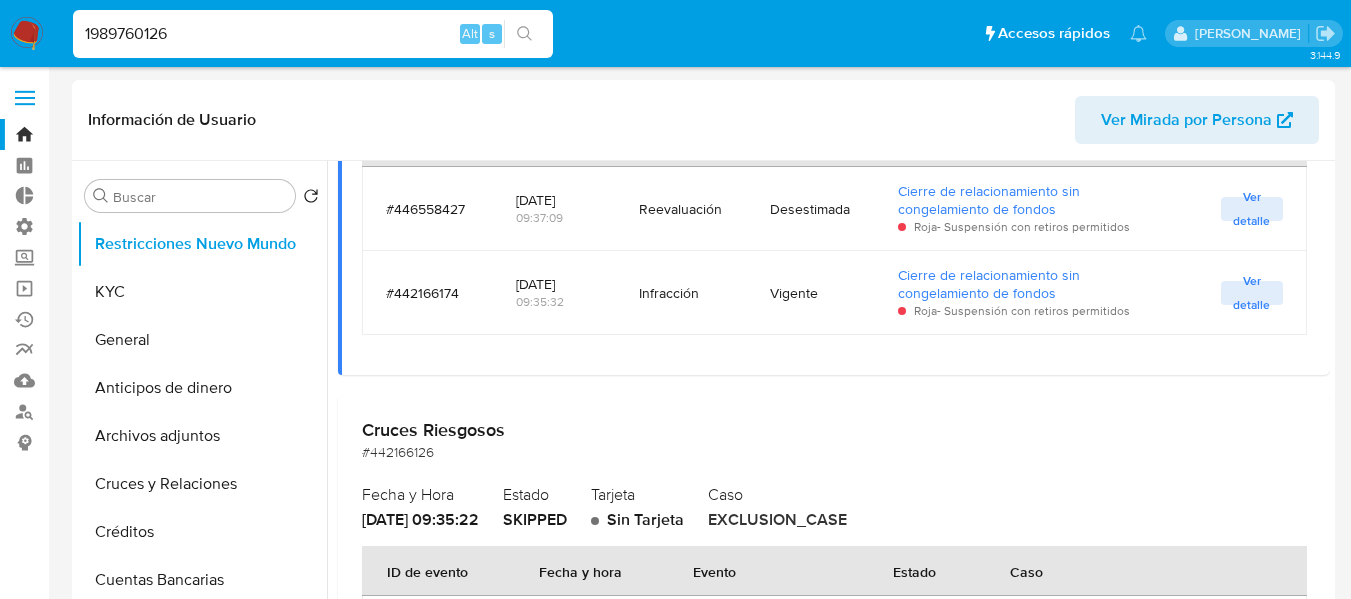 scroll, scrollTop: 9300, scrollLeft: 0, axis: vertical 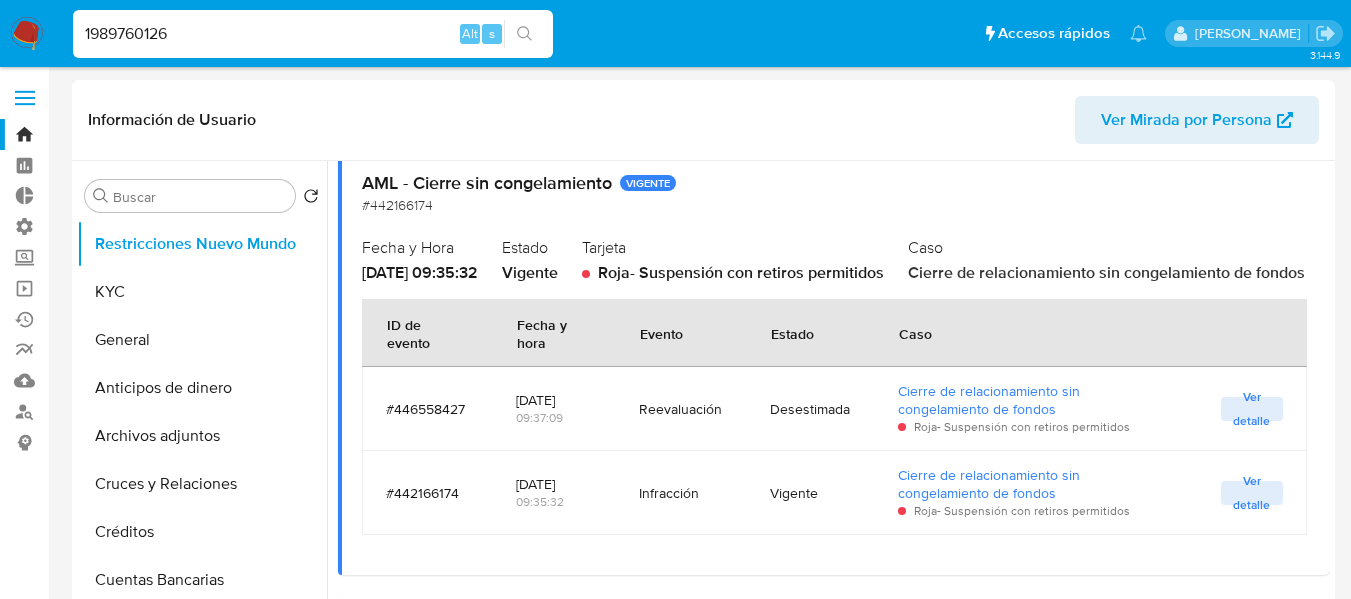 click on "#446558427" at bounding box center [427, 409] 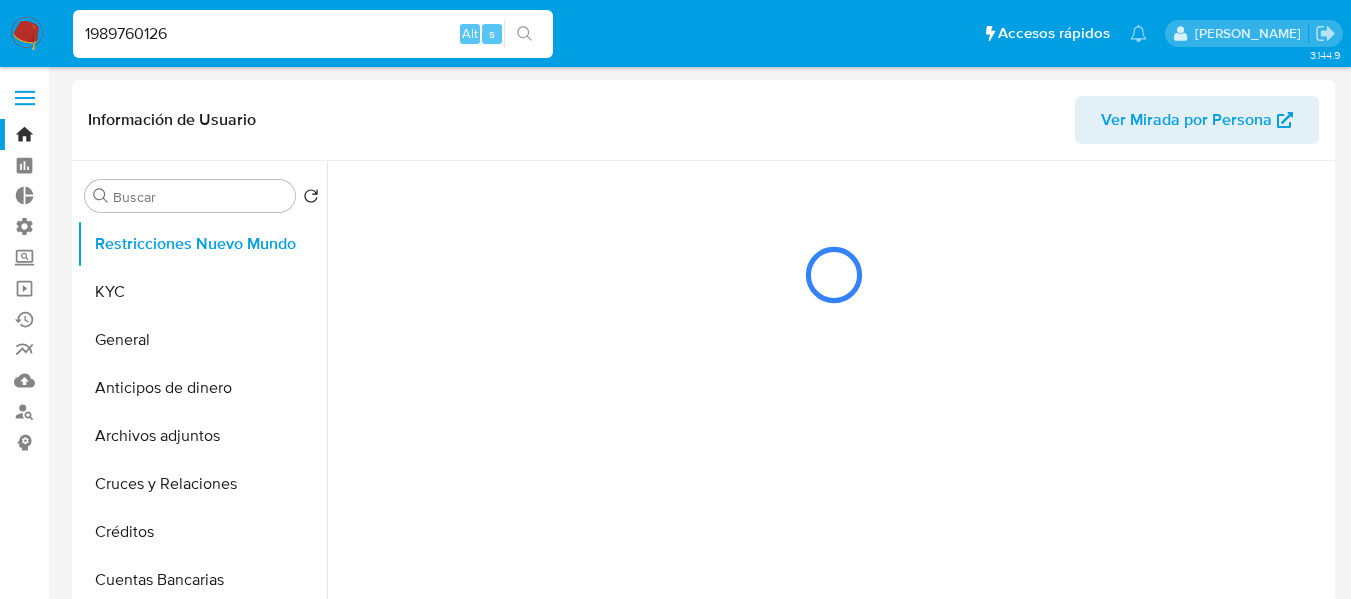 scroll, scrollTop: 0, scrollLeft: 0, axis: both 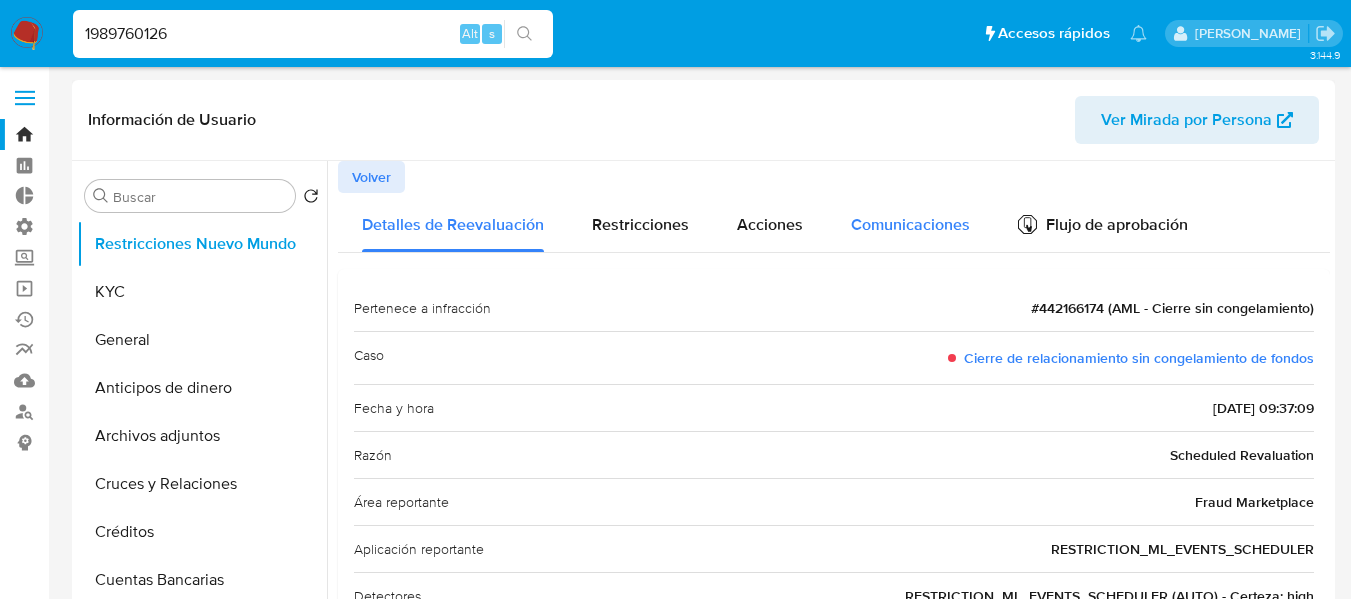 click on "Comunicaciones" at bounding box center (910, 224) 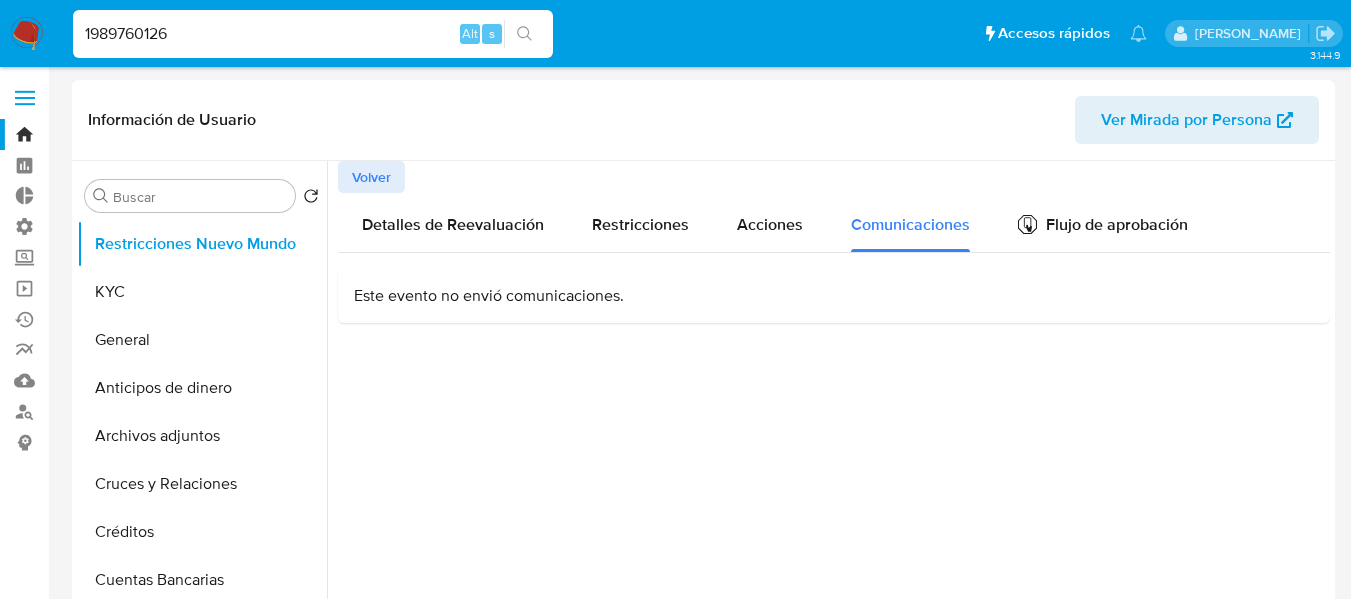 click on "Este evento no envió comunicaciones." at bounding box center [834, 296] 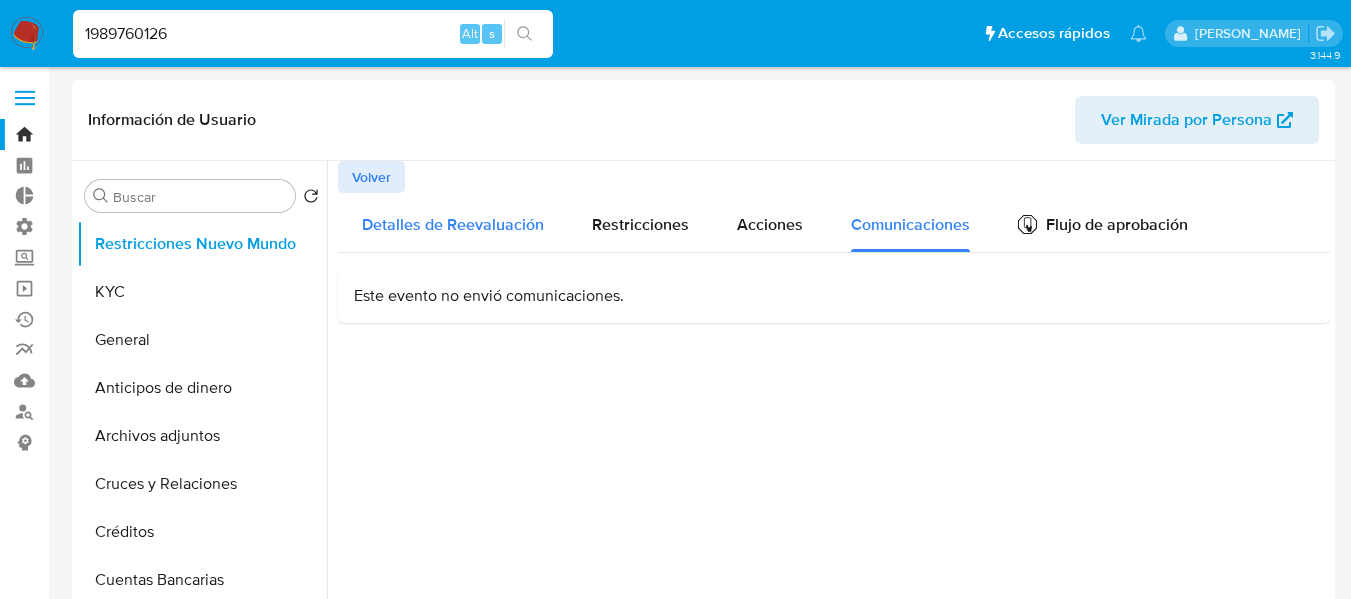 click on "Detalles de Reevaluación" at bounding box center (453, 222) 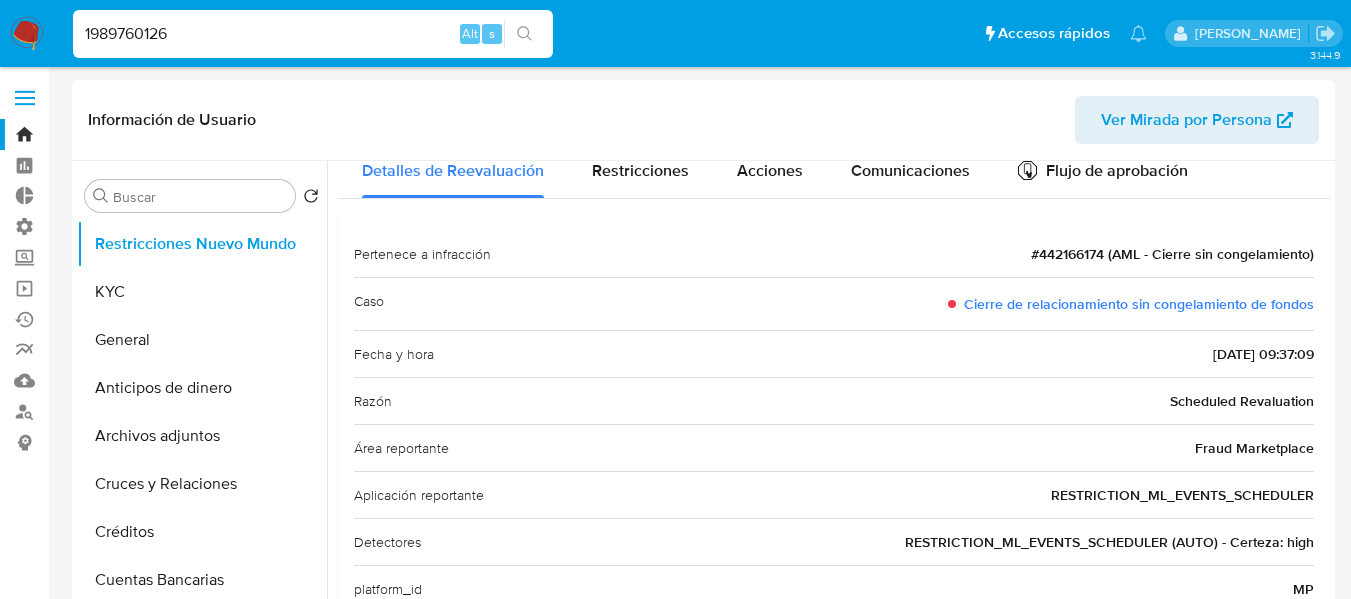 scroll, scrollTop: 82, scrollLeft: 0, axis: vertical 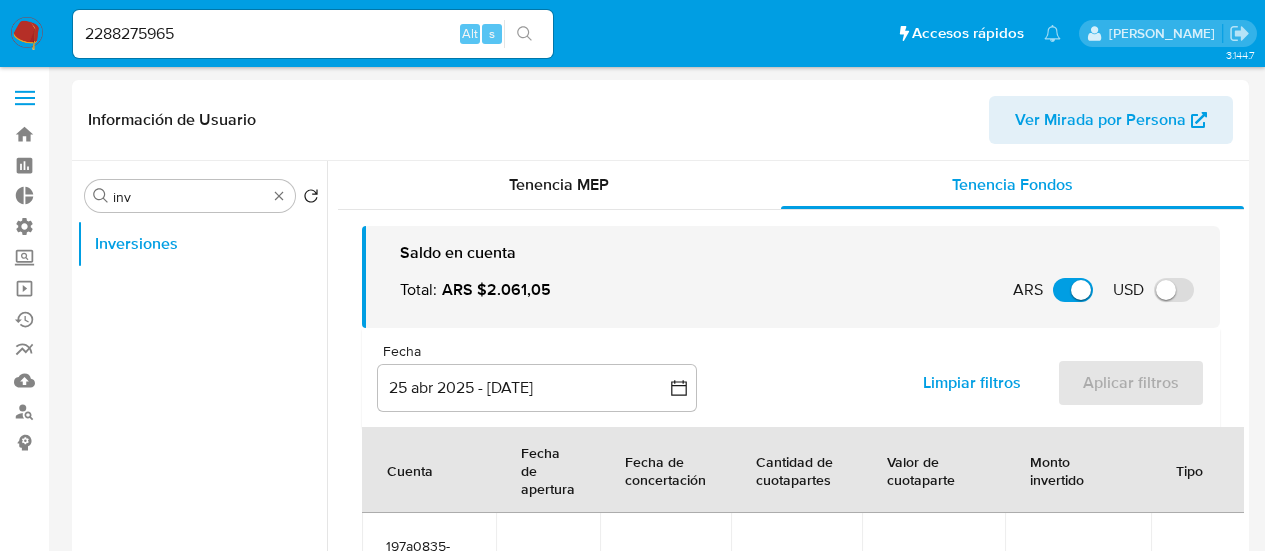 select on "10" 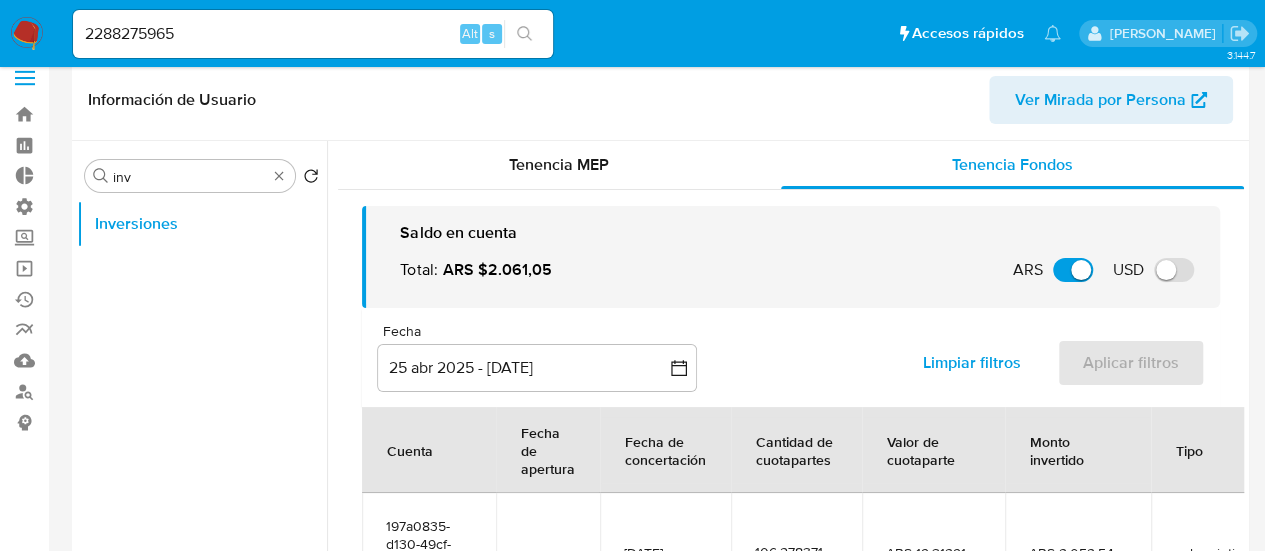 scroll, scrollTop: 0, scrollLeft: 0, axis: both 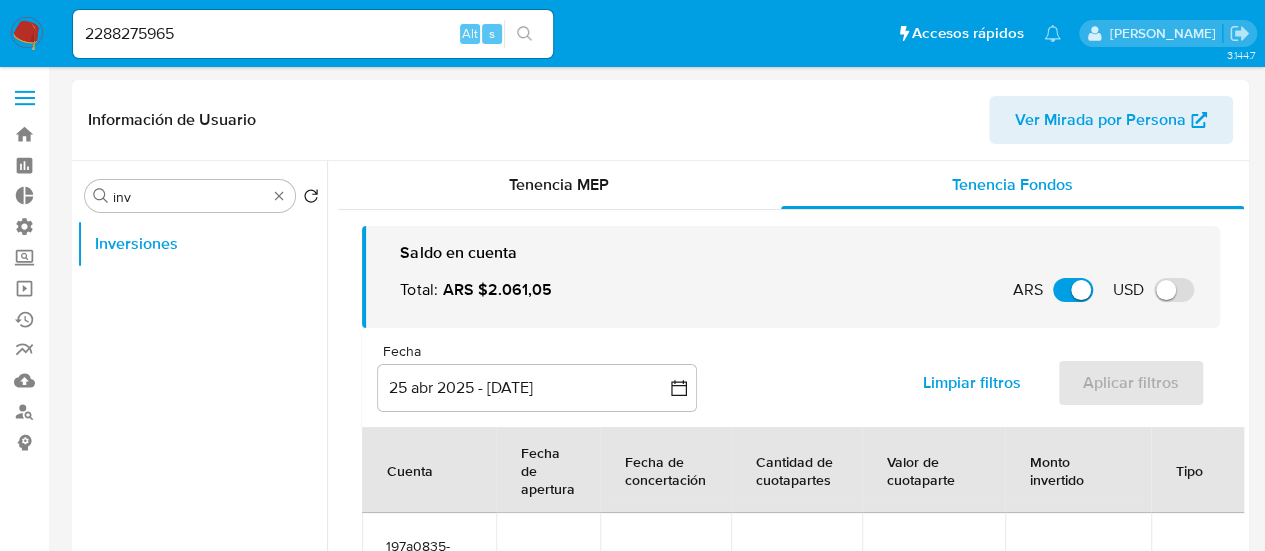 click on "Información de Usuario" at bounding box center [172, 120] 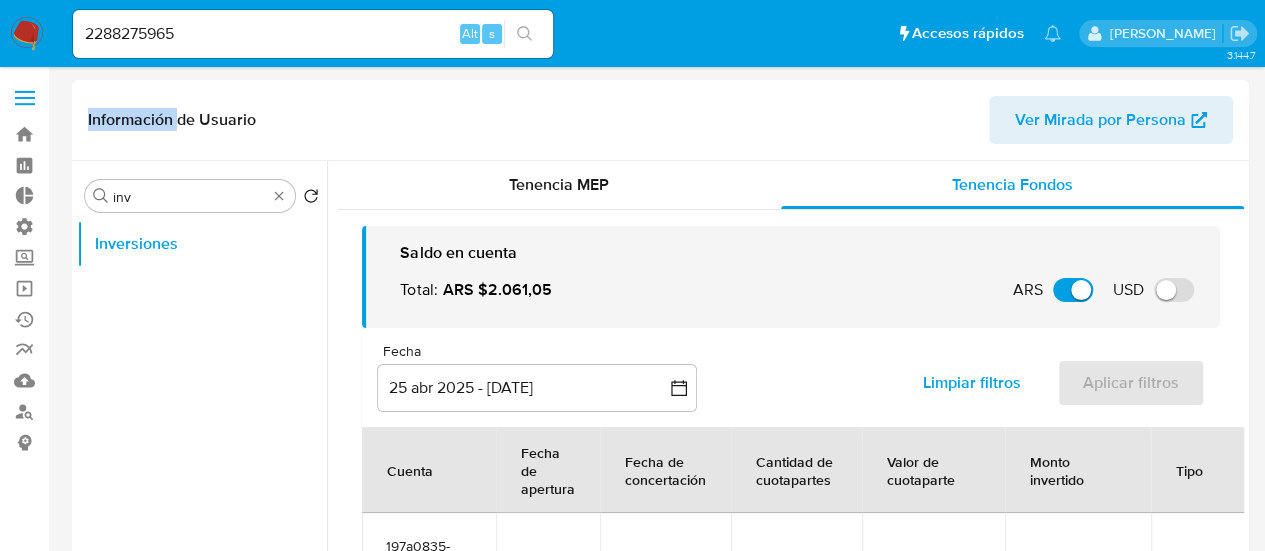 click on "Información de Usuario" at bounding box center [172, 120] 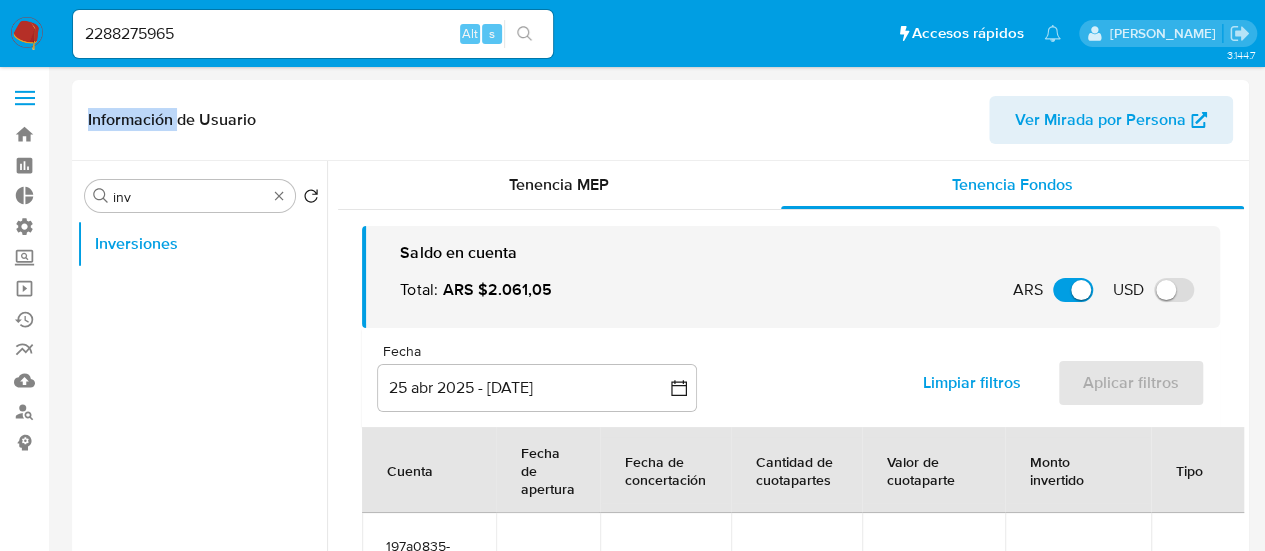 click on "2288275965 Alt s" at bounding box center (313, 34) 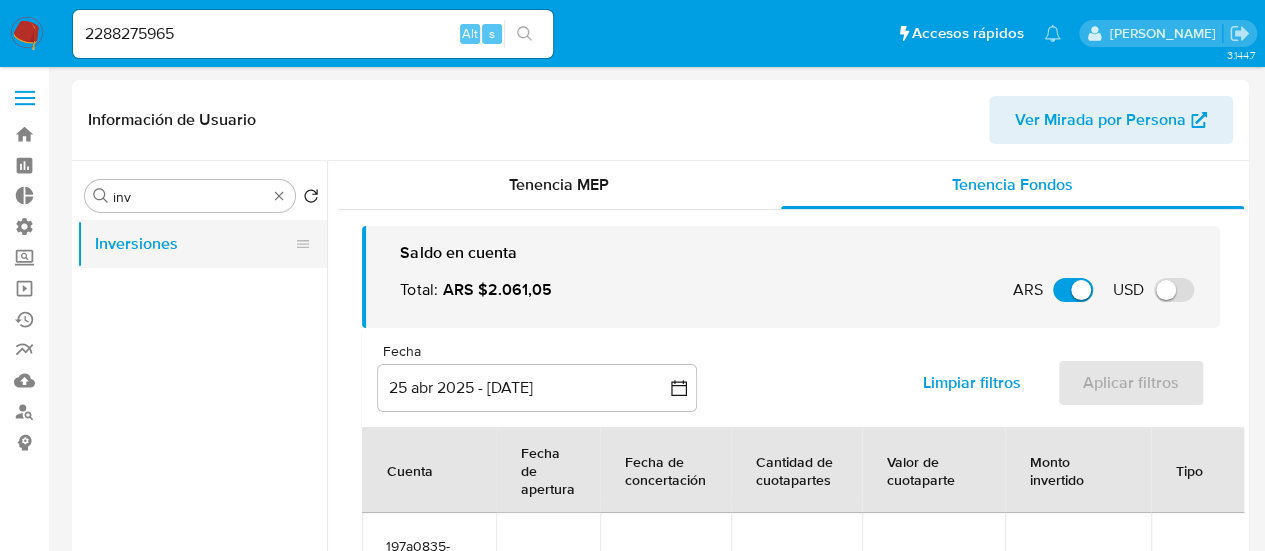 click on "Inversiones" at bounding box center [194, 244] 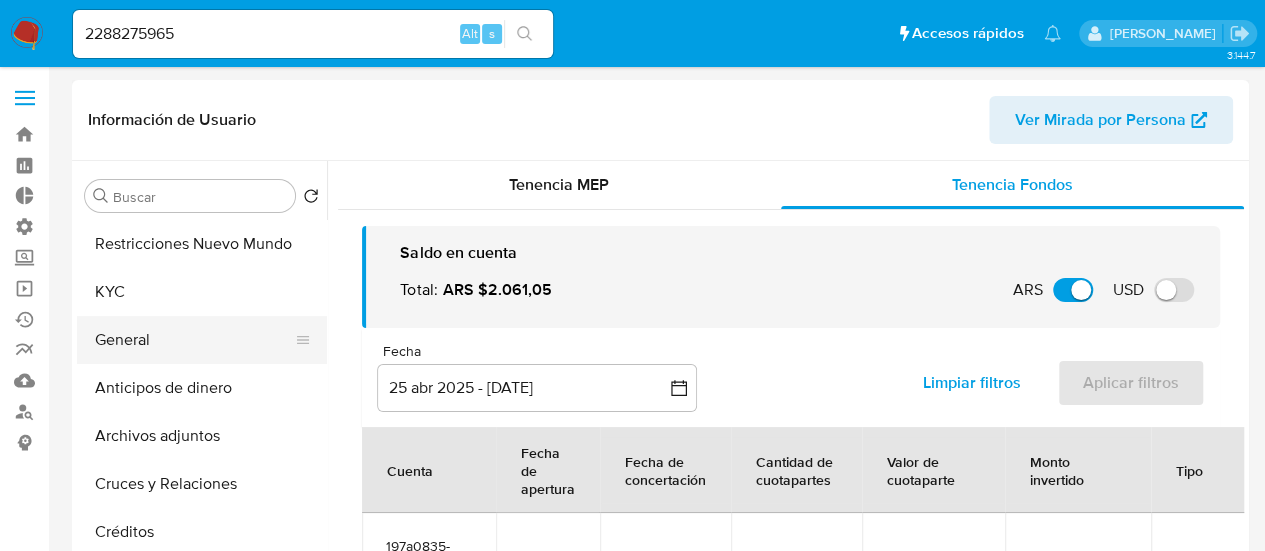 click on "General" at bounding box center (194, 340) 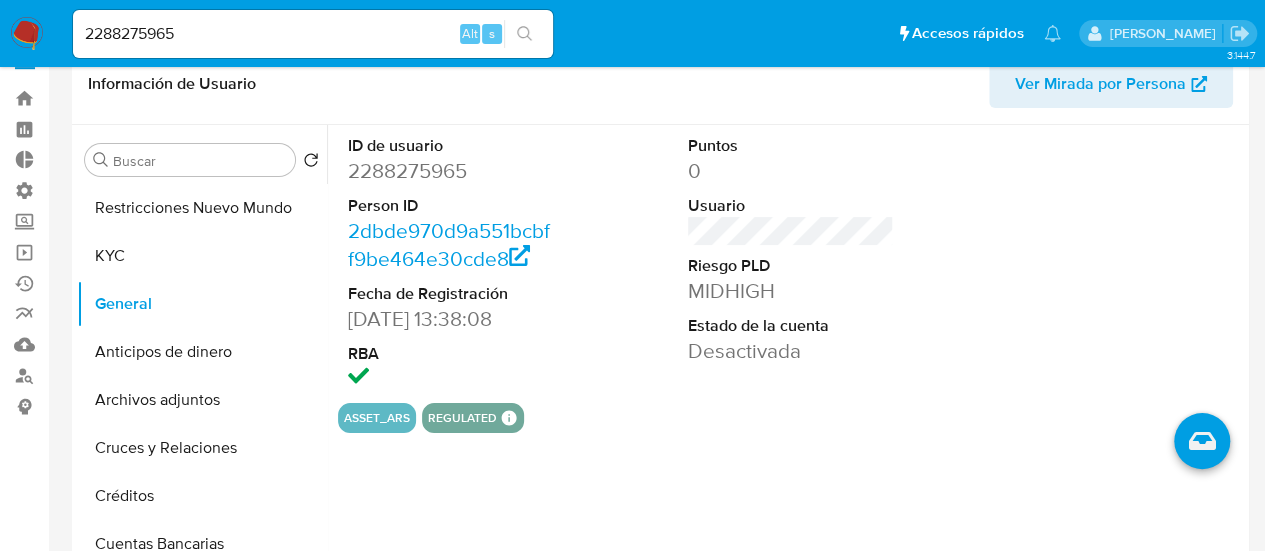 scroll, scrollTop: 0, scrollLeft: 0, axis: both 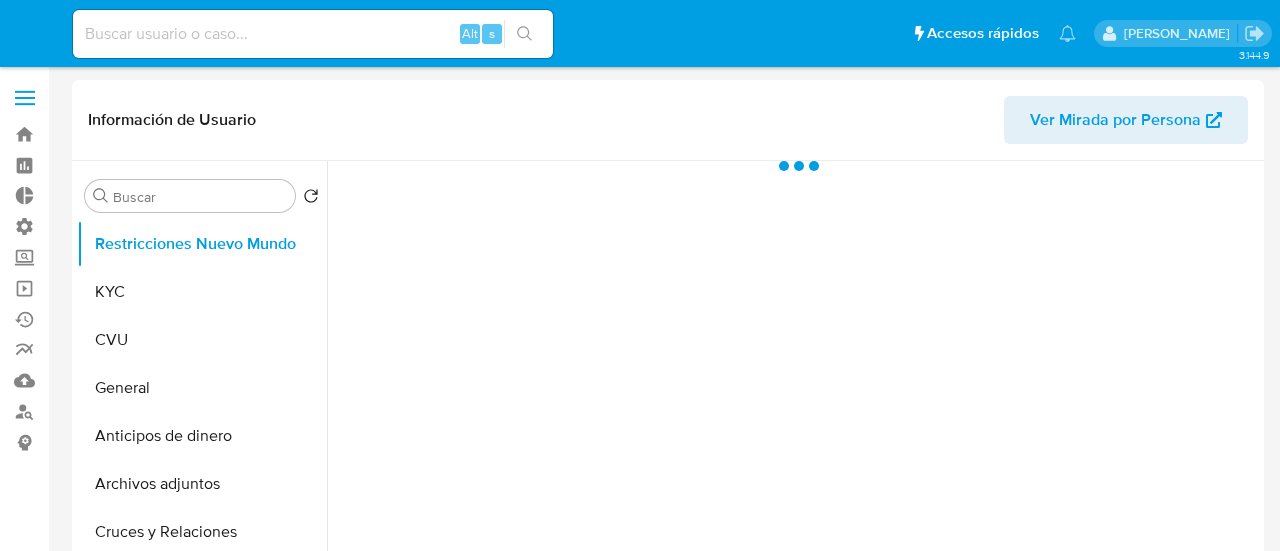 select on "10" 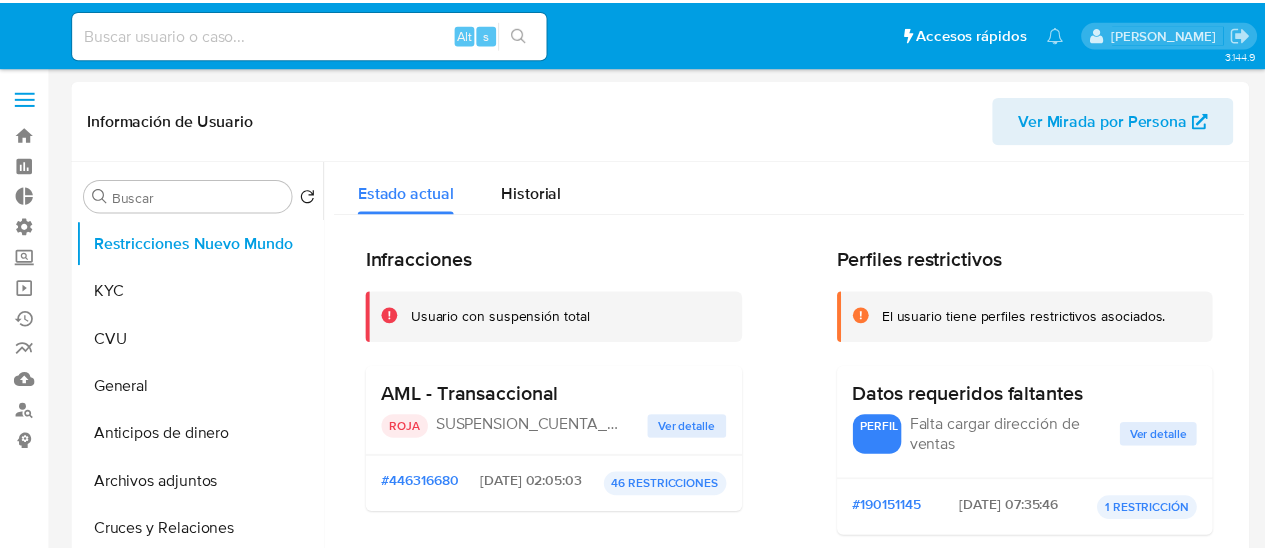 scroll, scrollTop: 0, scrollLeft: 0, axis: both 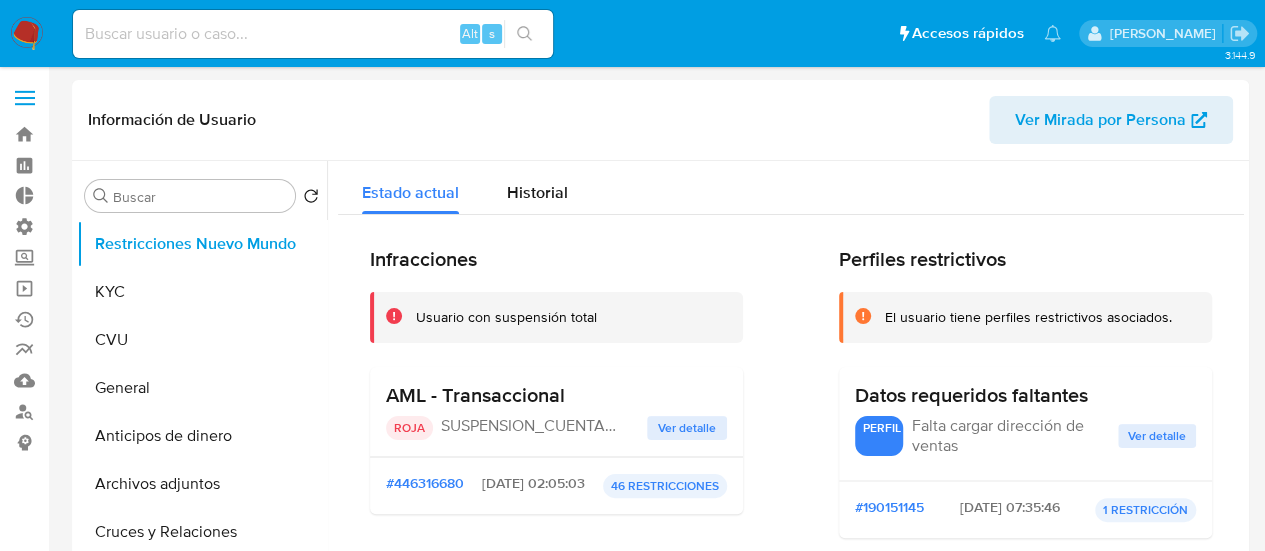 click on "Alt s" at bounding box center [313, 34] 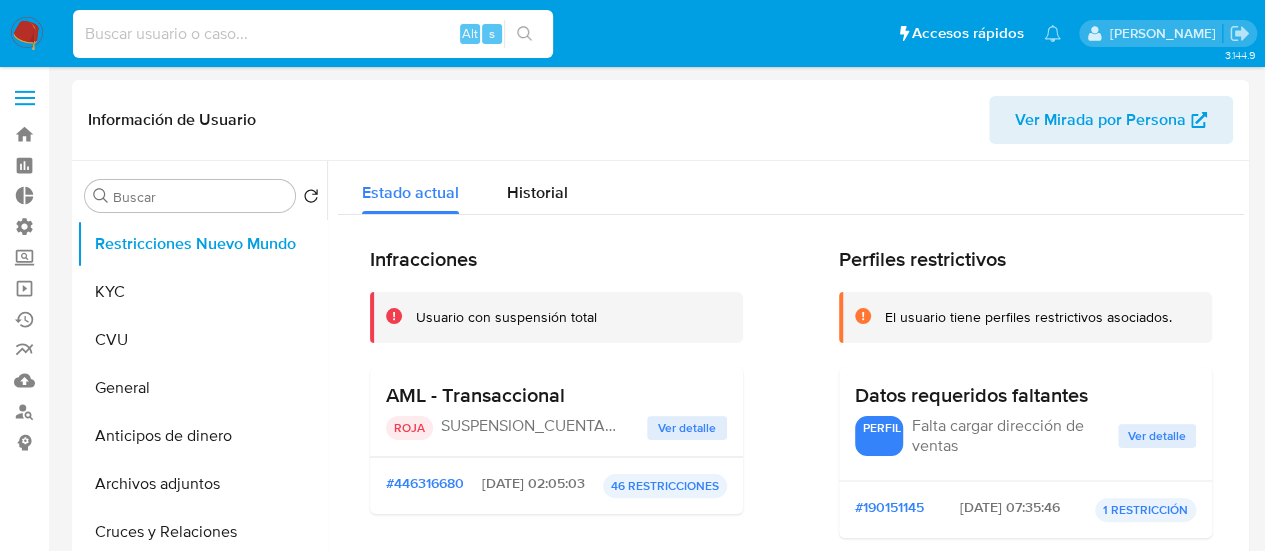 click at bounding box center [313, 34] 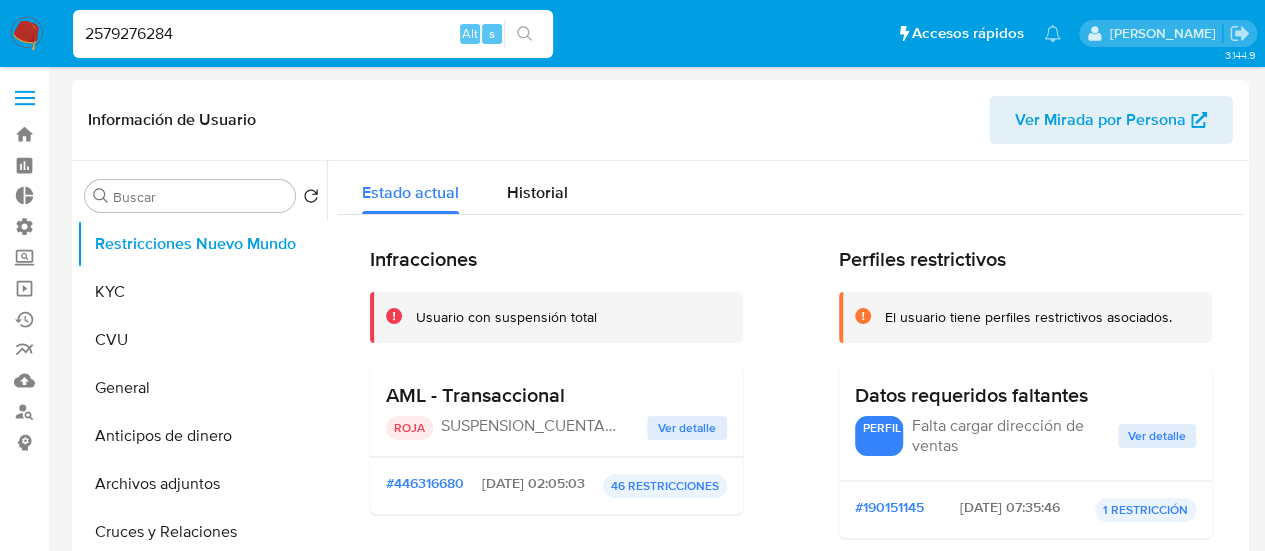 type on "2579276284" 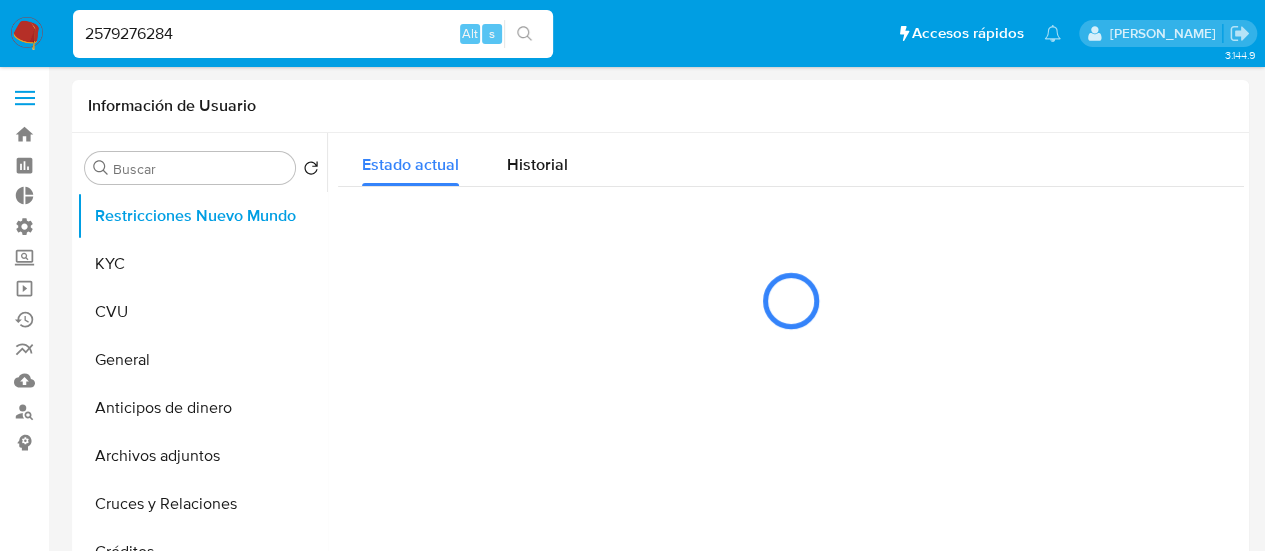 select on "10" 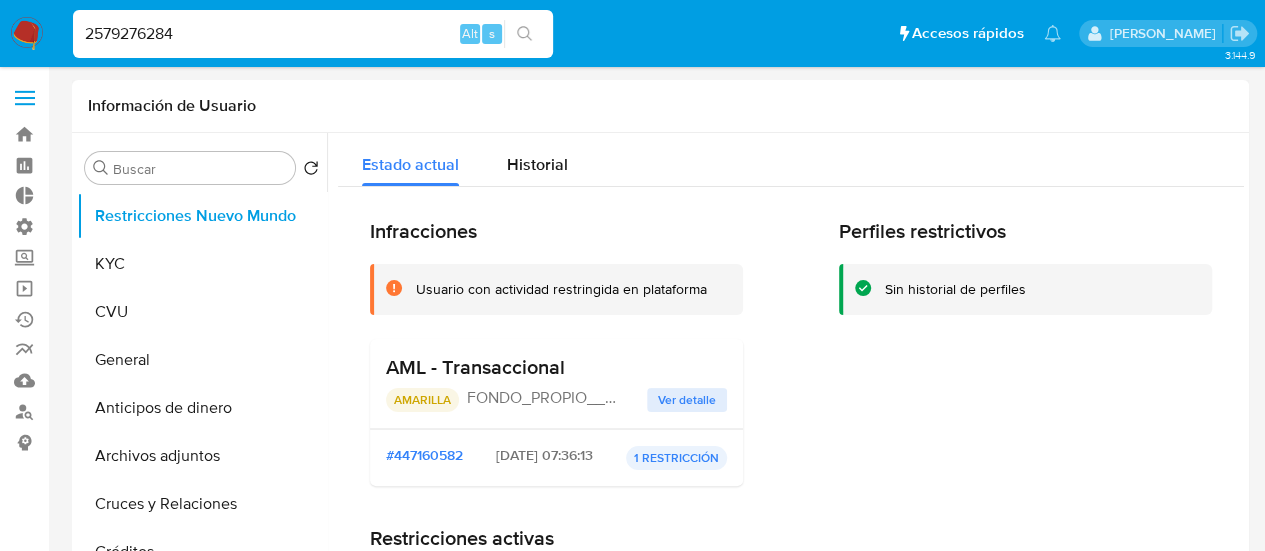 click on "Buscar   Volver al orden por defecto Restricciones Nuevo Mundo KYC CVU General Anticipos de dinero Archivos adjuntos Cruces y Relaciones Créditos Cuentas Bancarias Datos Modificados Devices Geolocation Direcciones Dispositivos Point Documentación Fecha Compliant Historial Casos Historial Riesgo PLD Historial de conversaciones IV Challenges Información de accesos Insurtech Items Lista Interna Listas Externas Marcas AML Perfiles Tarjetas Inversiones" at bounding box center (660, 389) 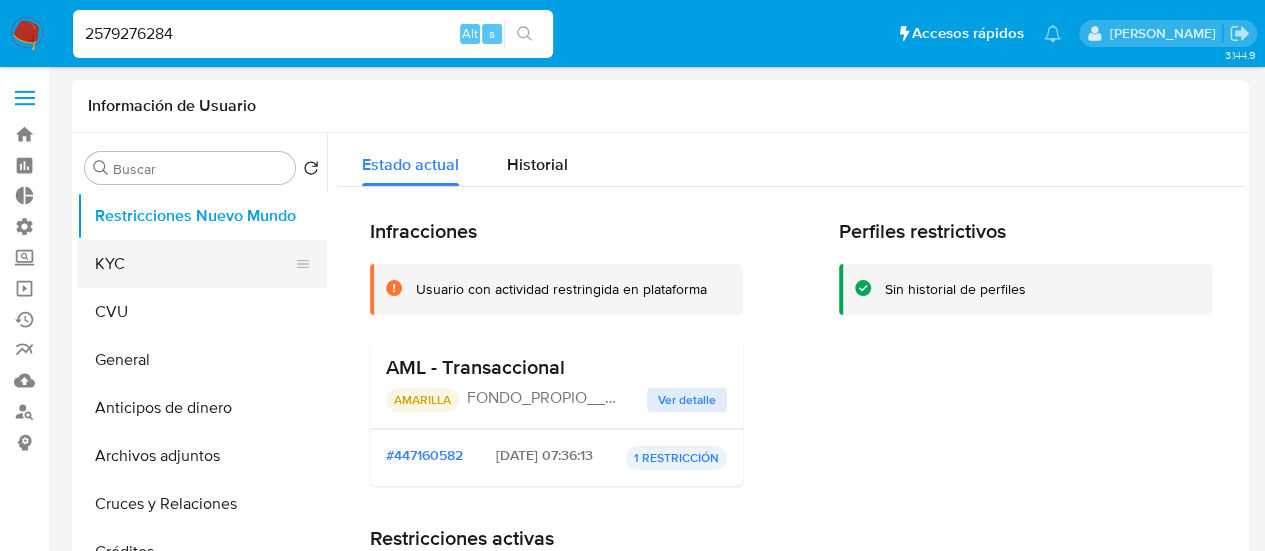 click on "KYC" at bounding box center [194, 264] 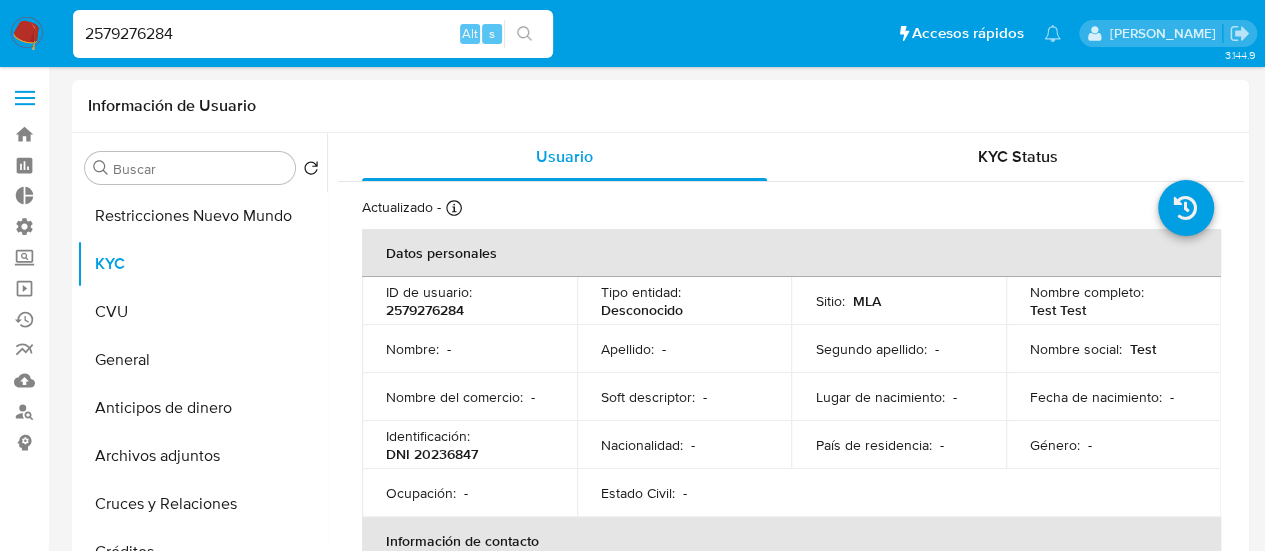 click on "2579276284 Alt s" at bounding box center [313, 34] 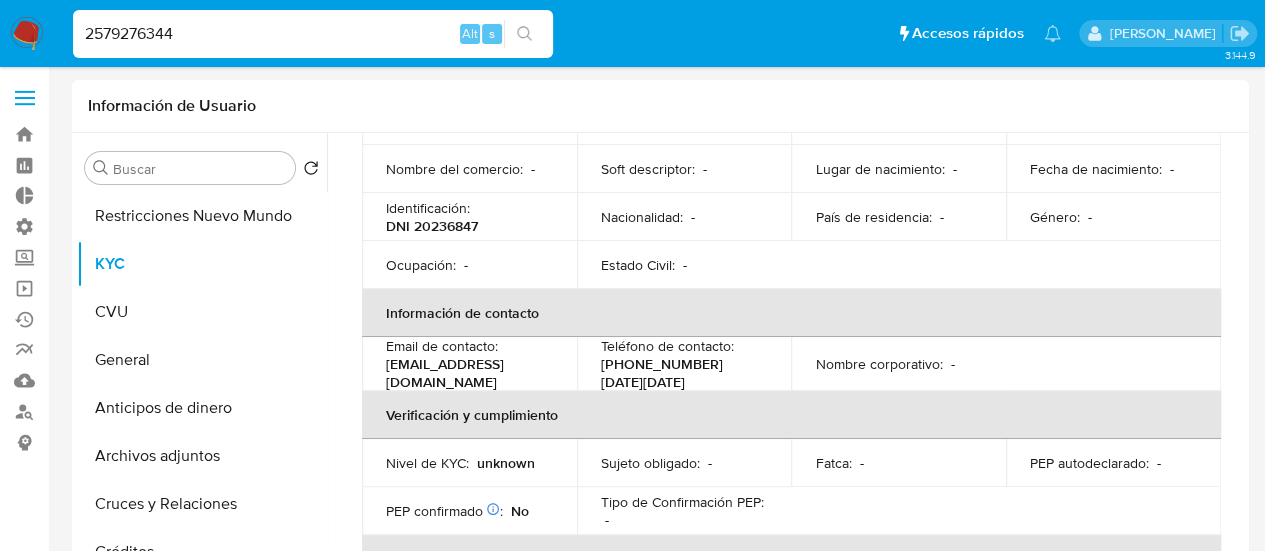 scroll, scrollTop: 300, scrollLeft: 0, axis: vertical 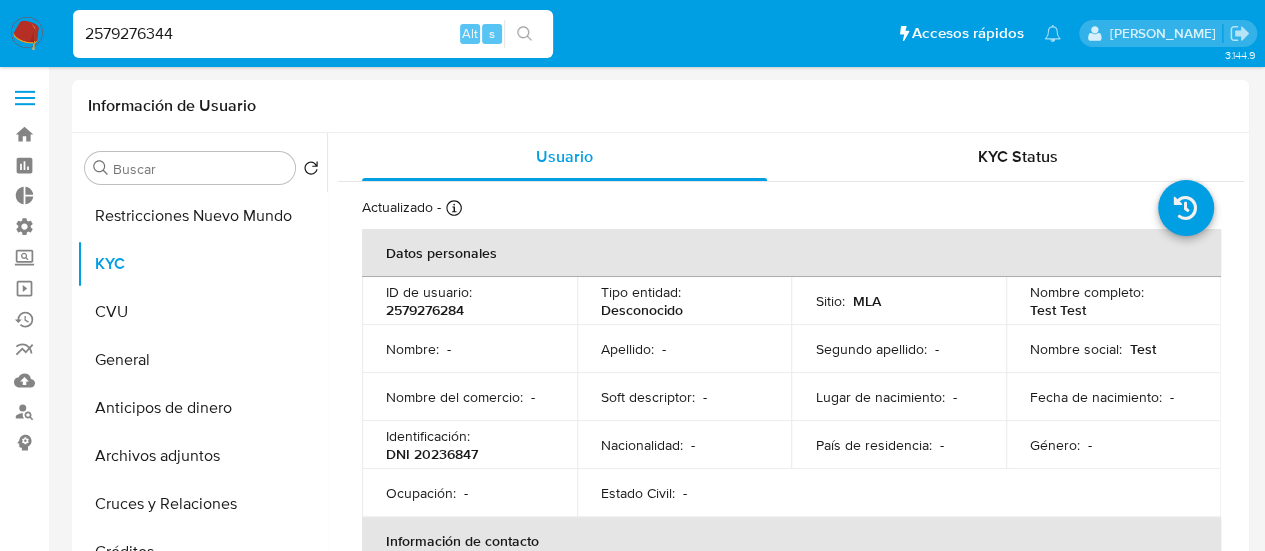 click on "2579276344" at bounding box center [313, 34] 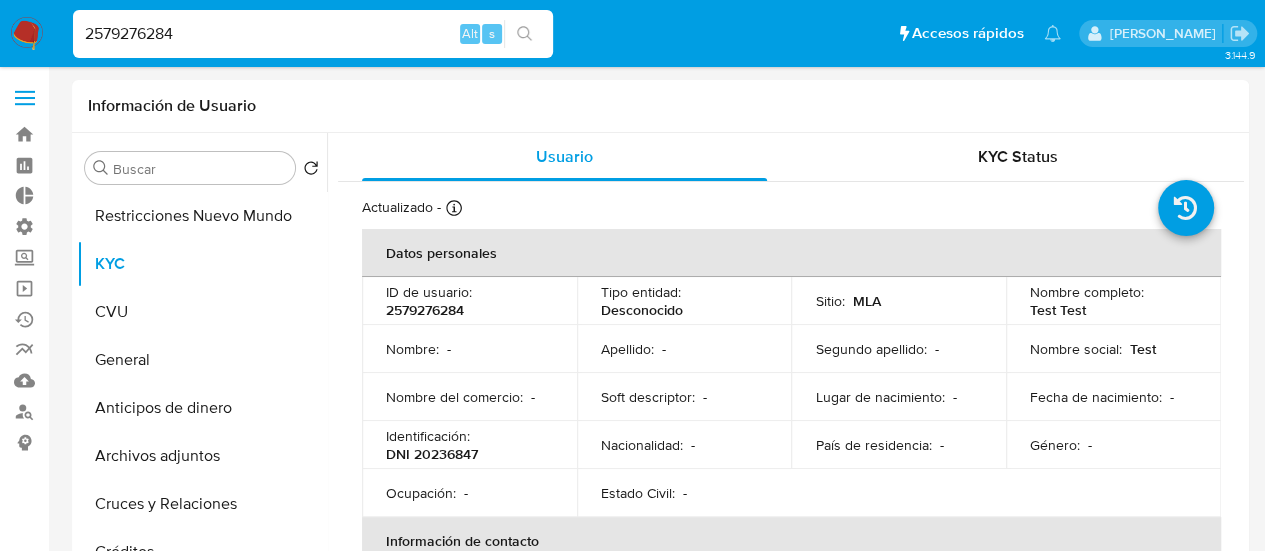 type on "2579276284" 